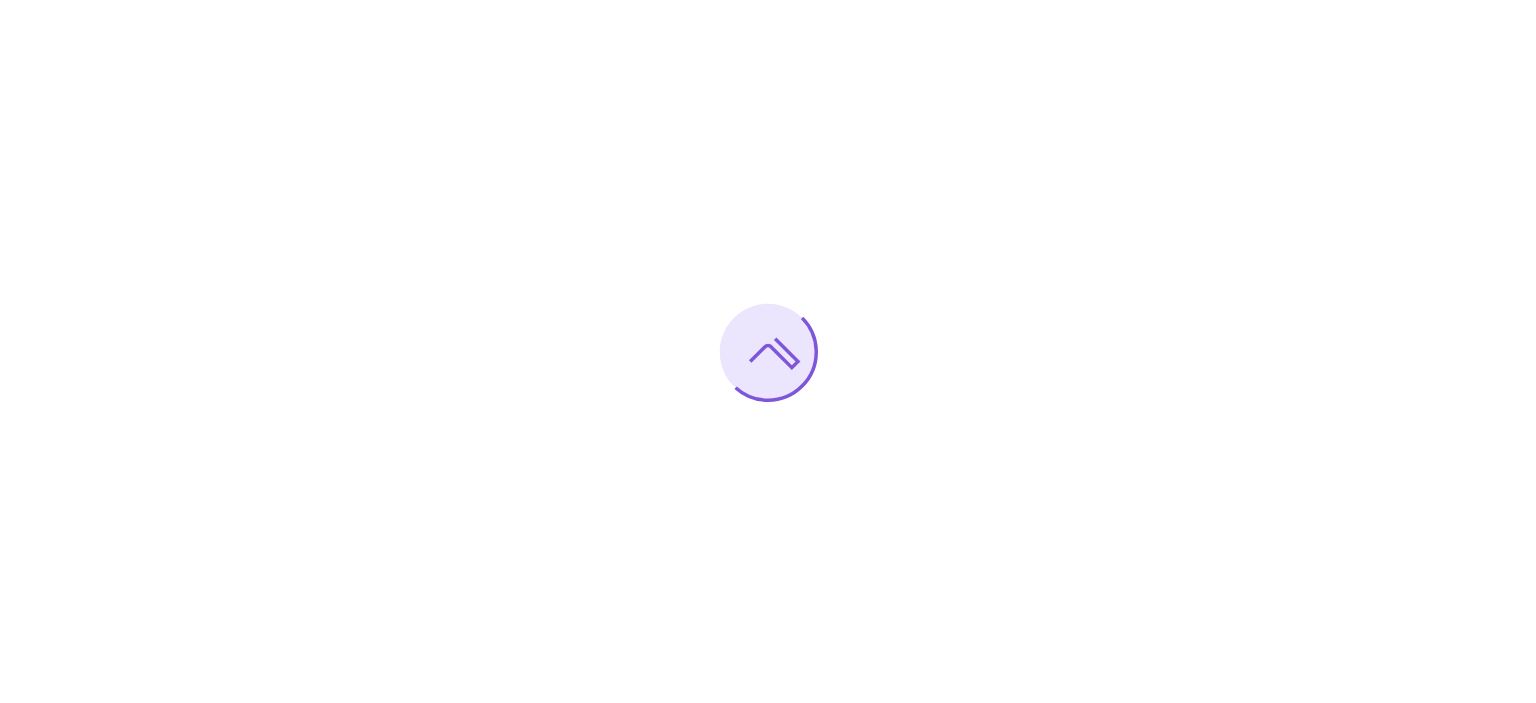 scroll, scrollTop: 0, scrollLeft: 0, axis: both 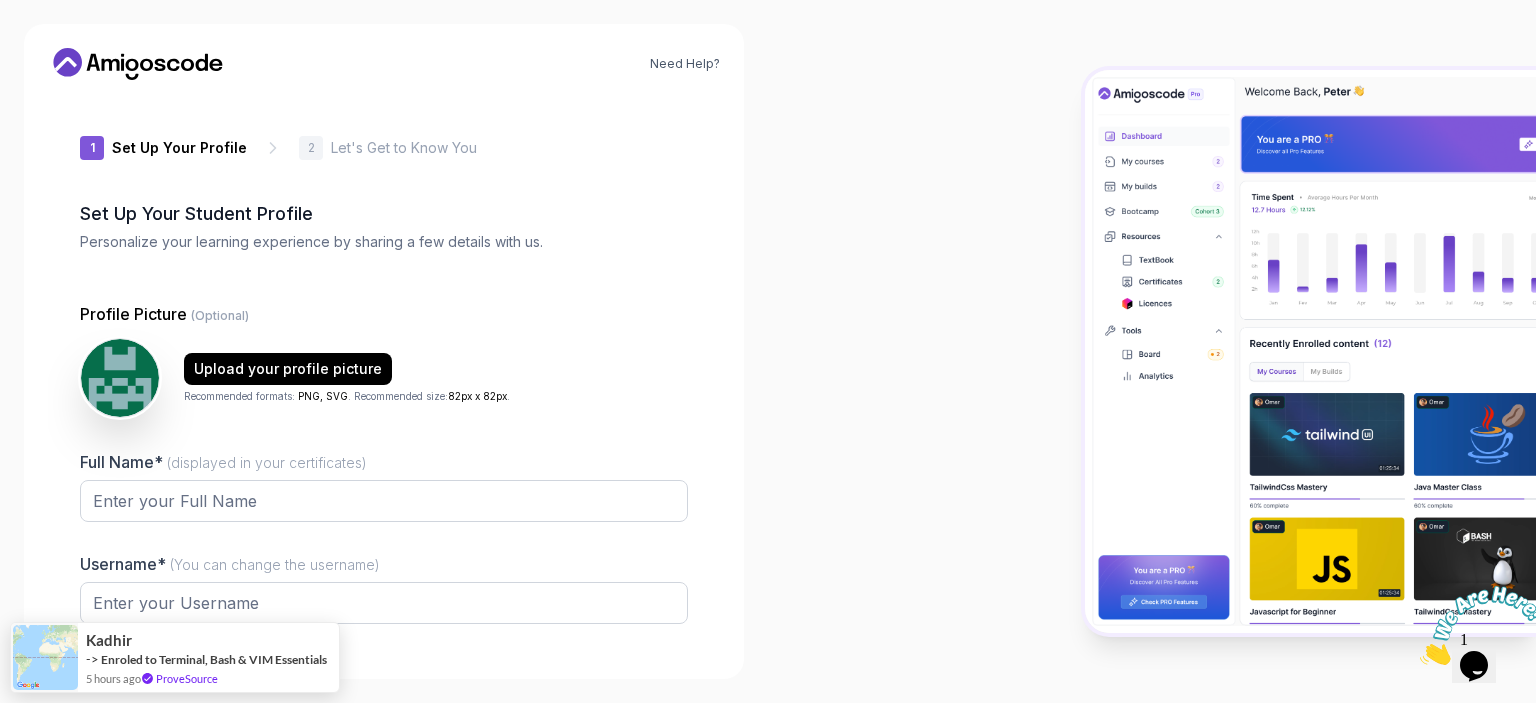 type on "sunnymustang122e7" 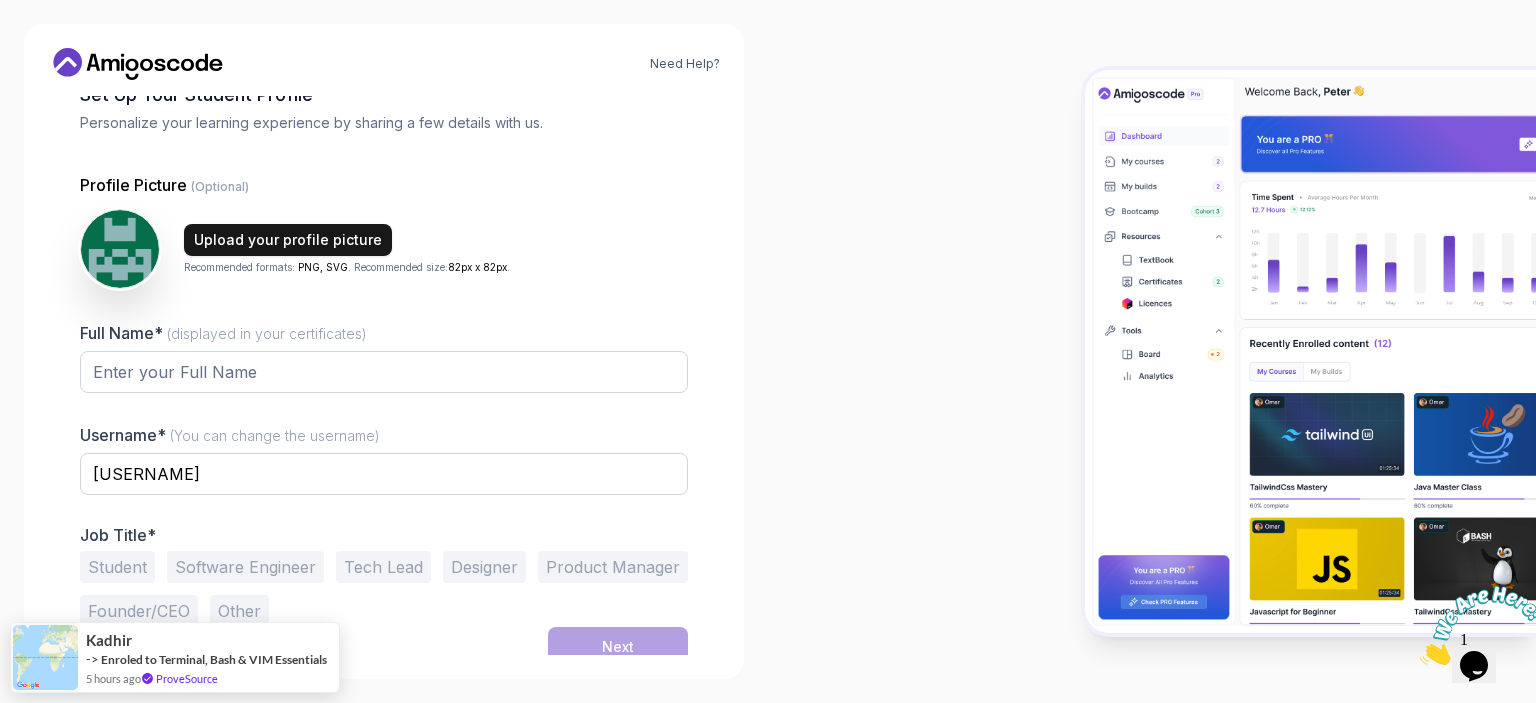 scroll, scrollTop: 130, scrollLeft: 0, axis: vertical 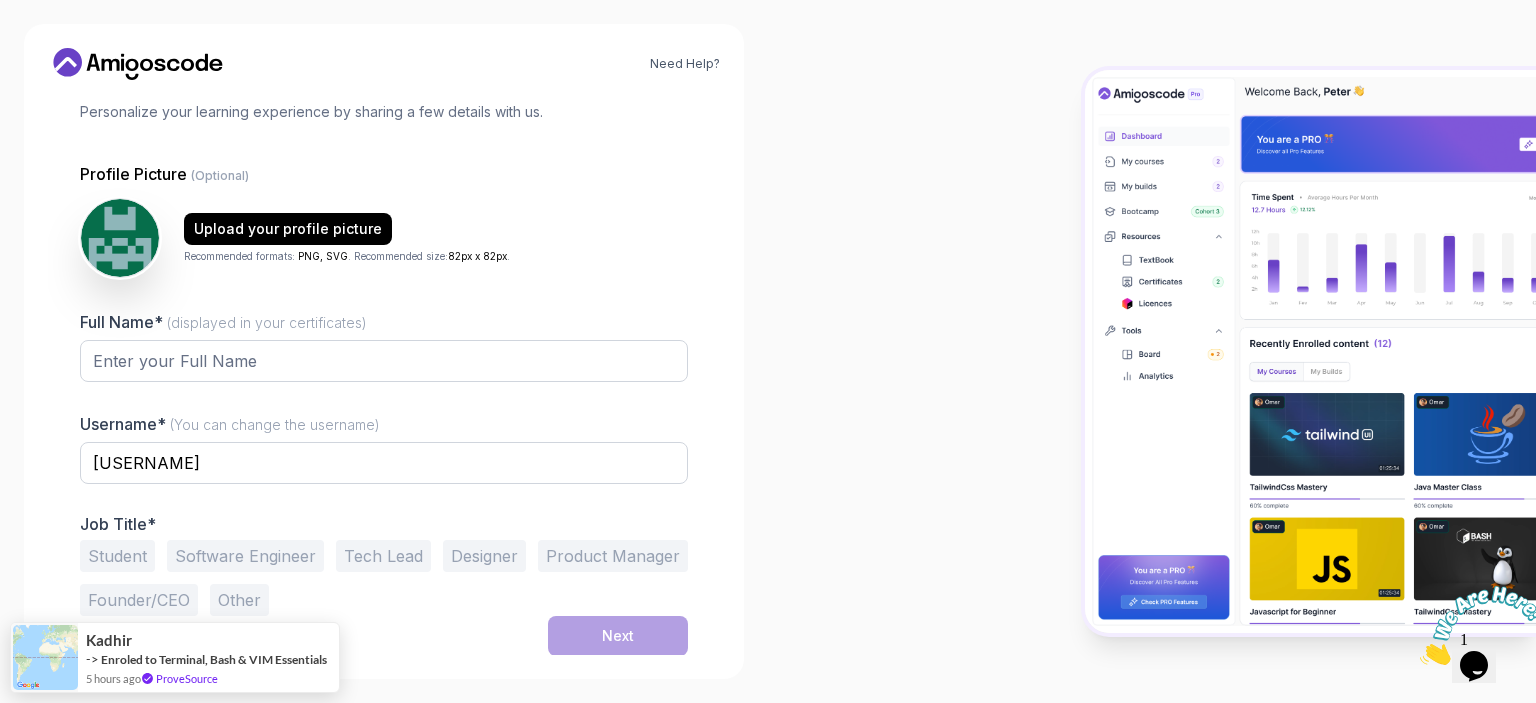 drag, startPoint x: 256, startPoint y: 385, endPoint x: 257, endPoint y: 369, distance: 16.03122 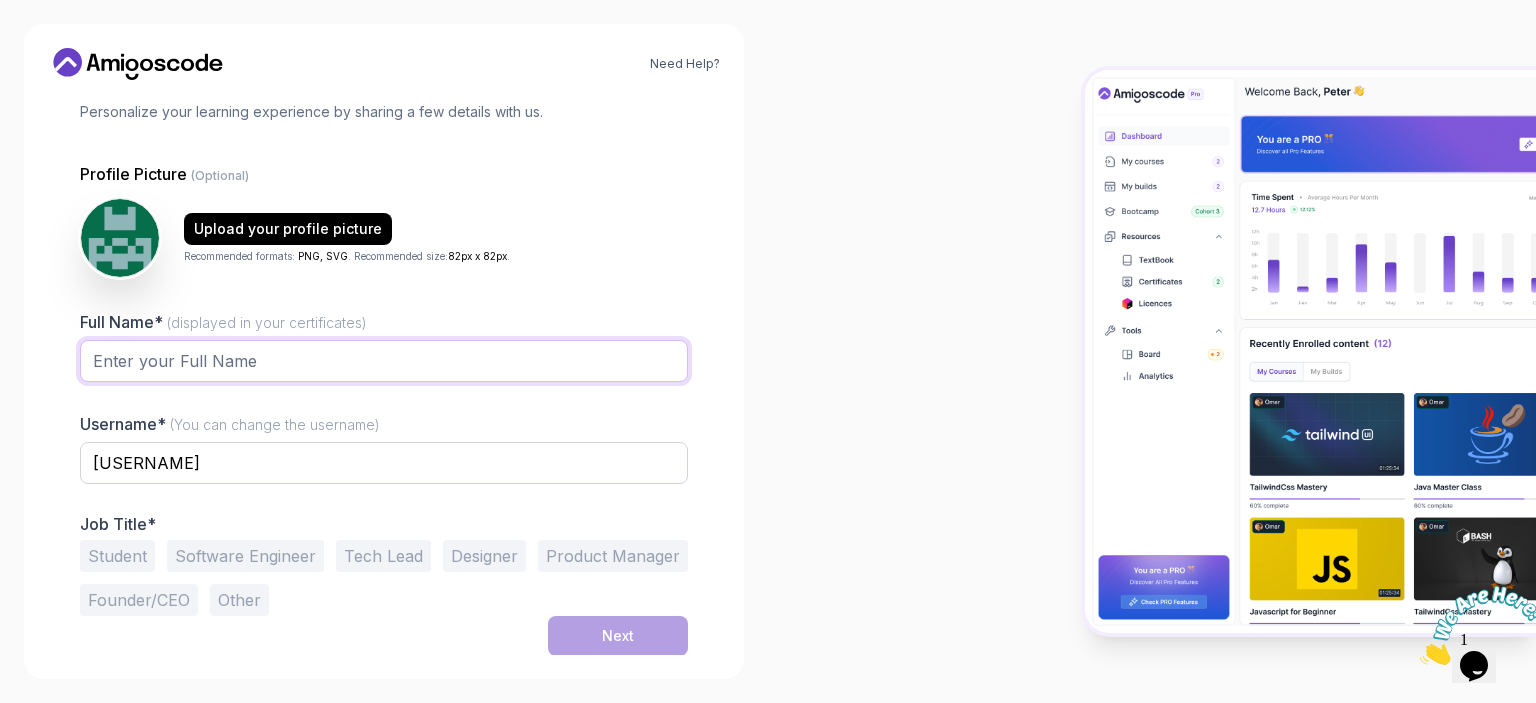 click on "Full Name*   (displayed in your certificates)" at bounding box center [384, 361] 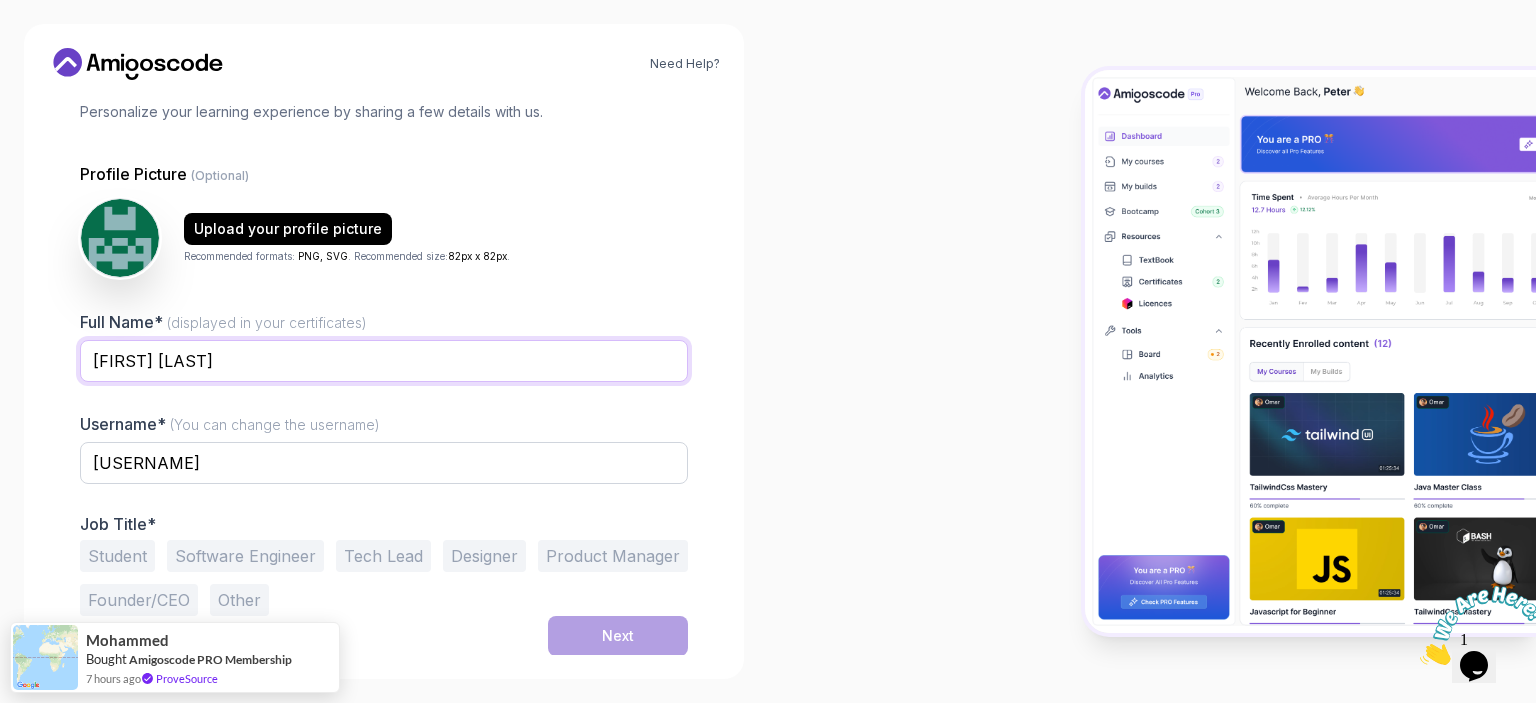 type on "Mathis Matyas-Istvan" 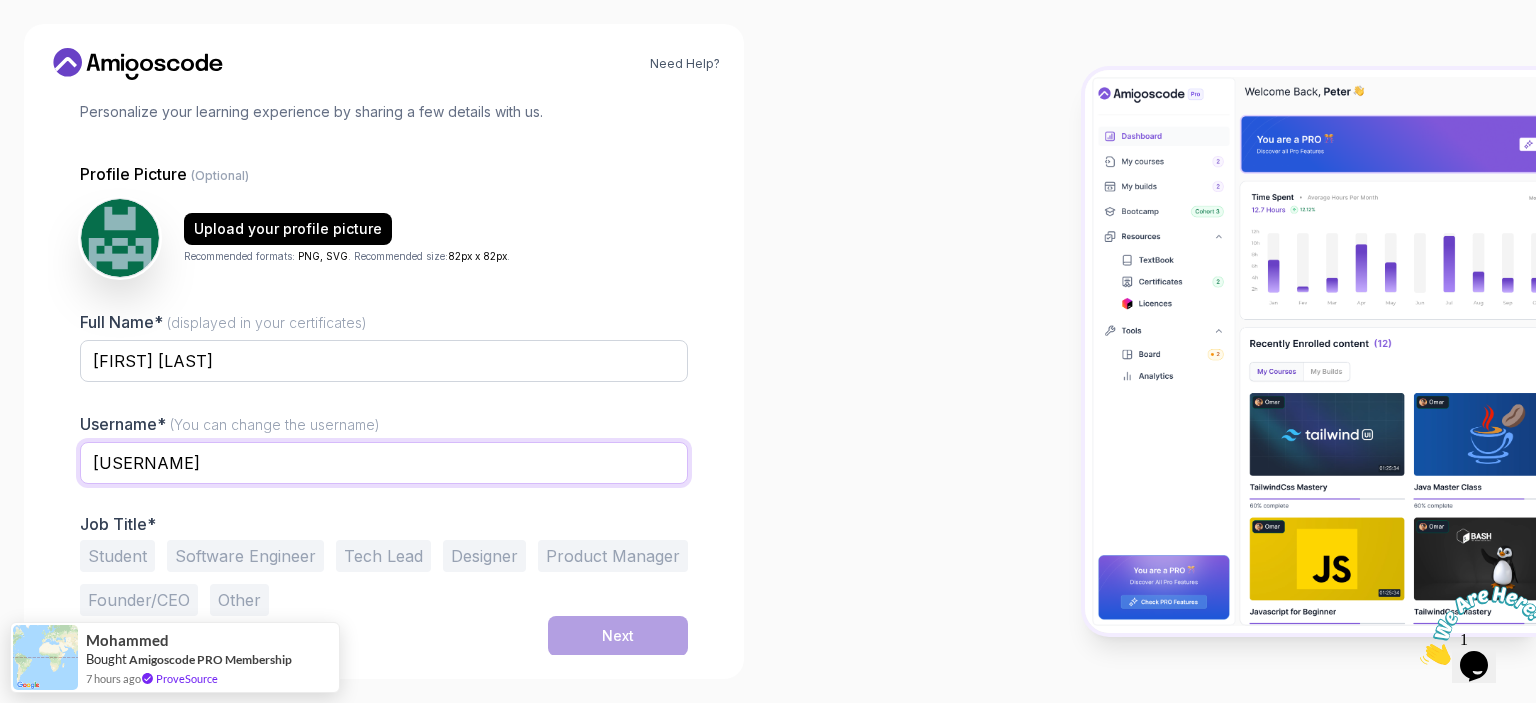 click on "sunnymustang122e7" at bounding box center [384, 463] 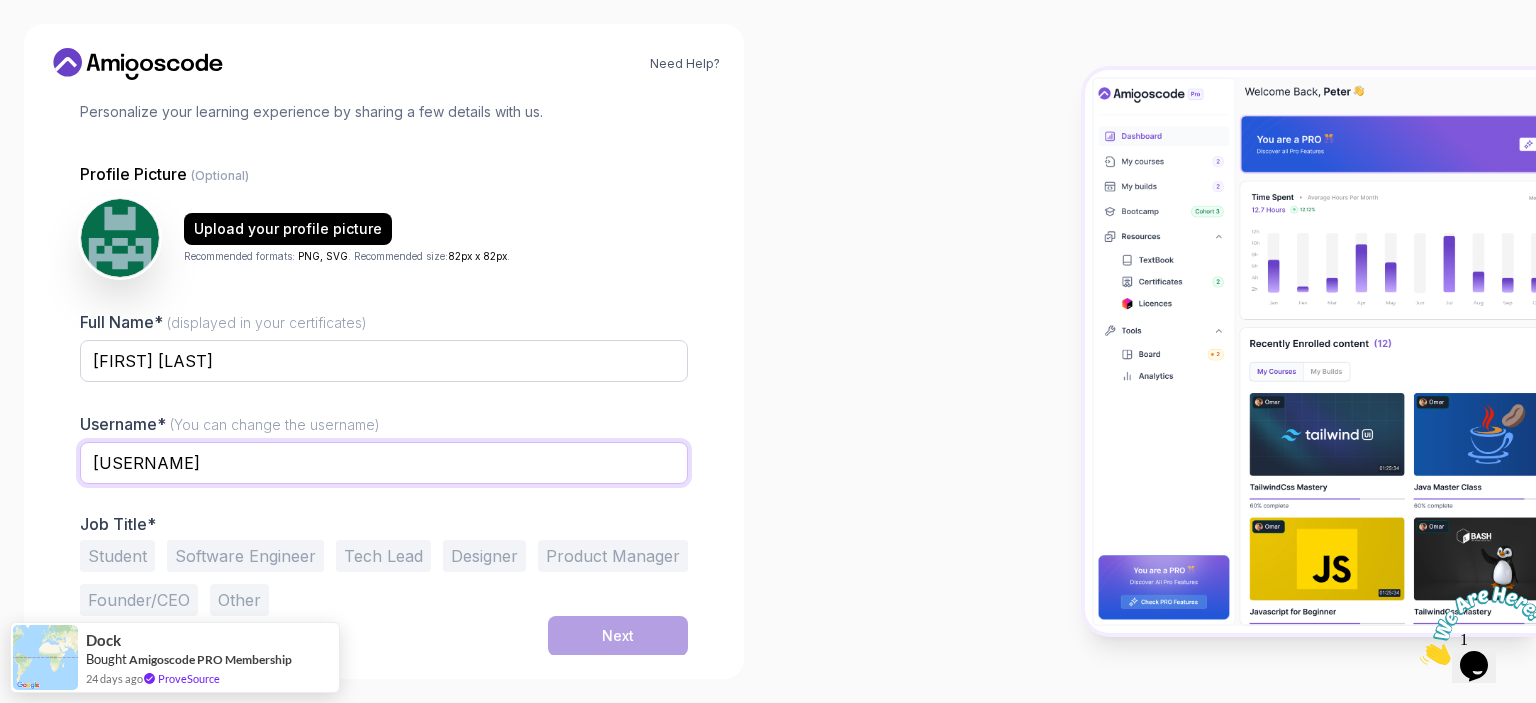 type on "matyasmathis" 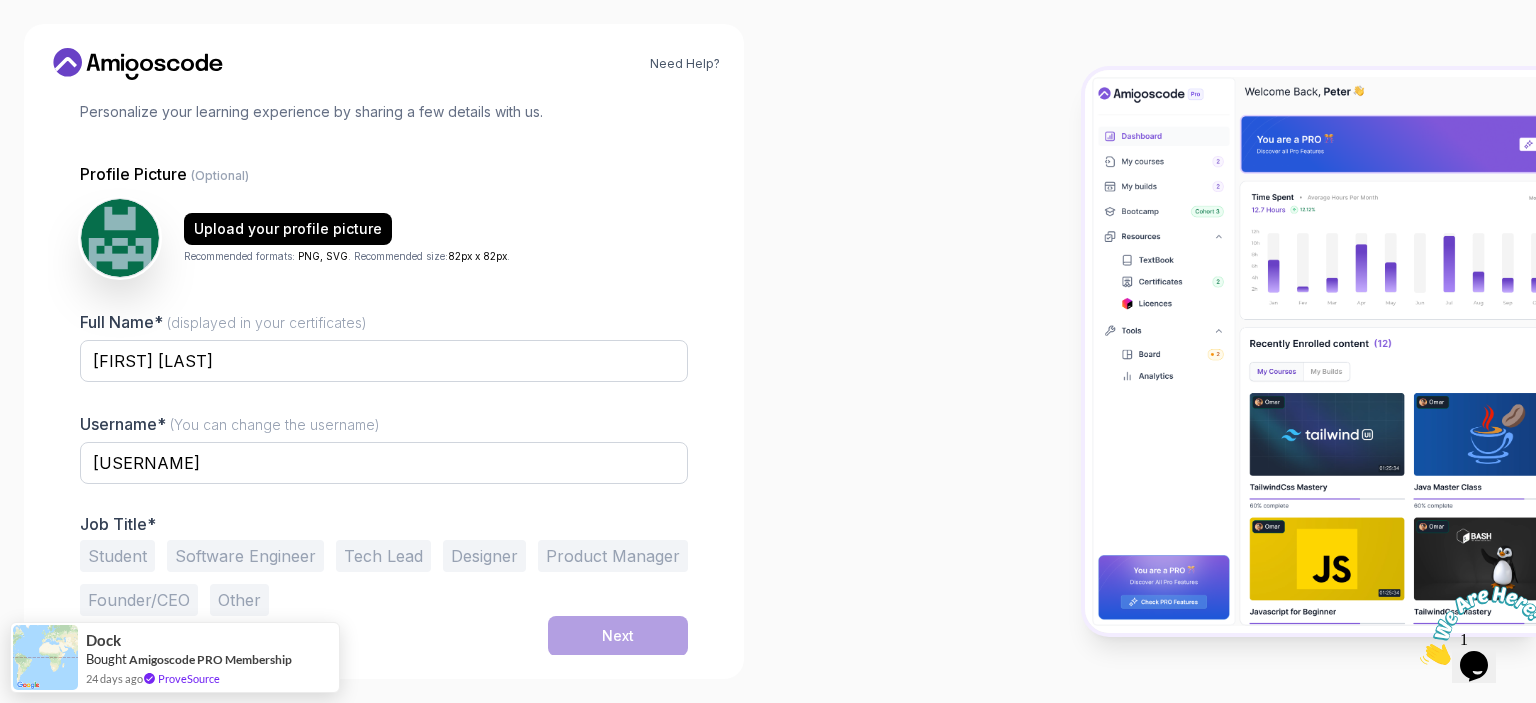 click on "1 Set Up Your Profile 1 Set Up Your Profile 2 Let's Get to Know You Set Up Your Student Profile Personalize your learning experience by sharing a few details with us. Profile Picture   (Optional) Upload your profile picture Recommended formats:   PNG, SVG . Recommended size:  82px x 82px . Full Name*   (displayed in your certificates) Mathis Matyas-Istvan Username*   (You can change the username) matyasmathis Job Title* Student Software Engineer Tech Lead Designer Product Manager Founder/CEO Other Next" at bounding box center [384, 245] 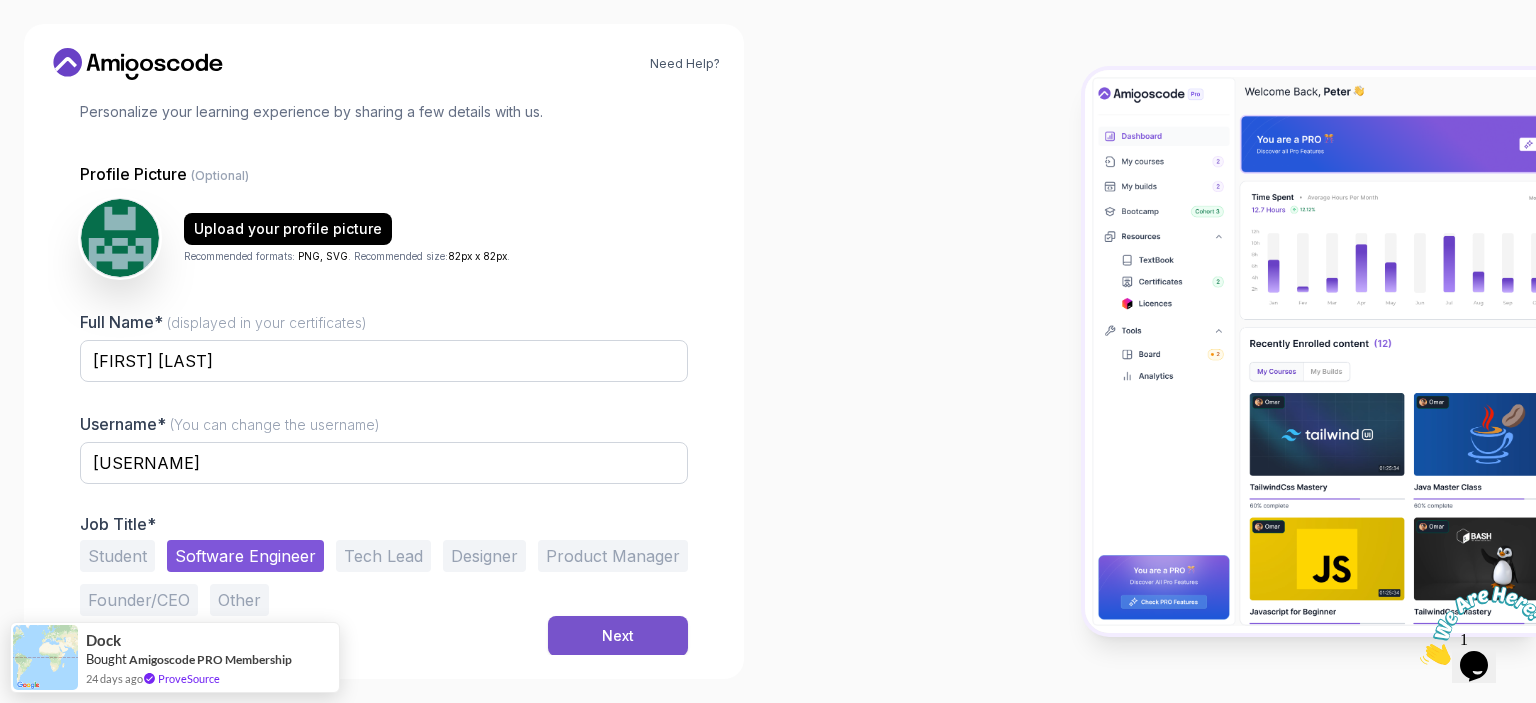 click on "Next" at bounding box center (618, 636) 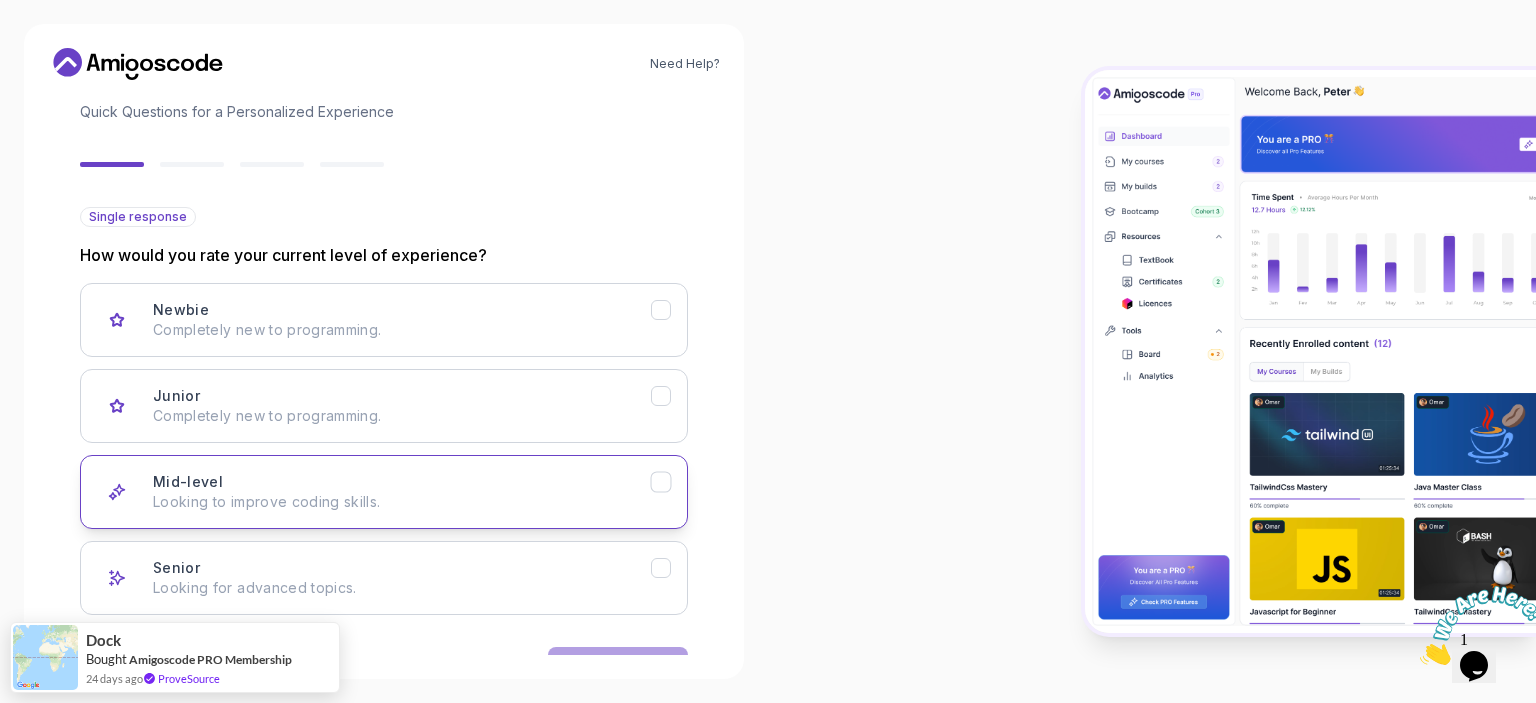 click on "Mid-level Looking to improve coding skills." at bounding box center (402, 492) 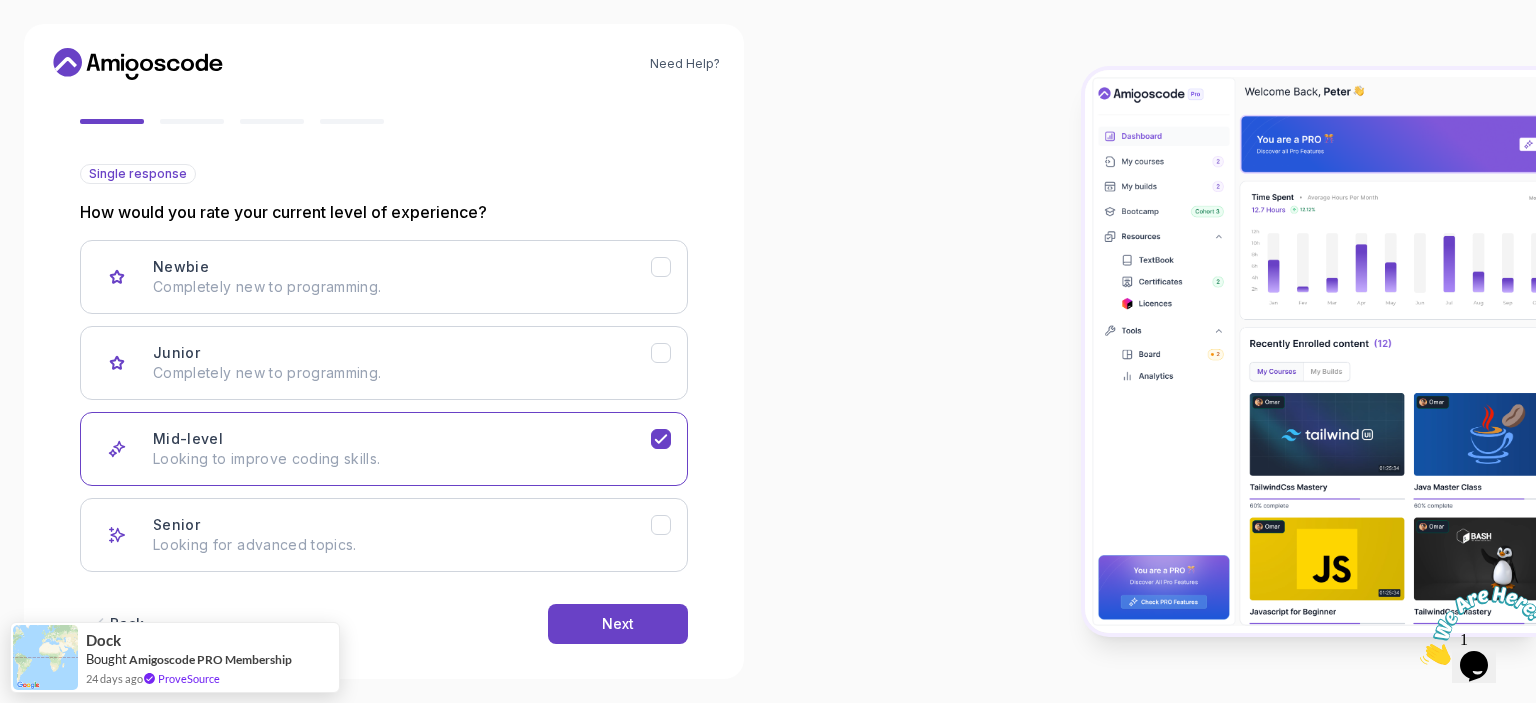 scroll, scrollTop: 192, scrollLeft: 0, axis: vertical 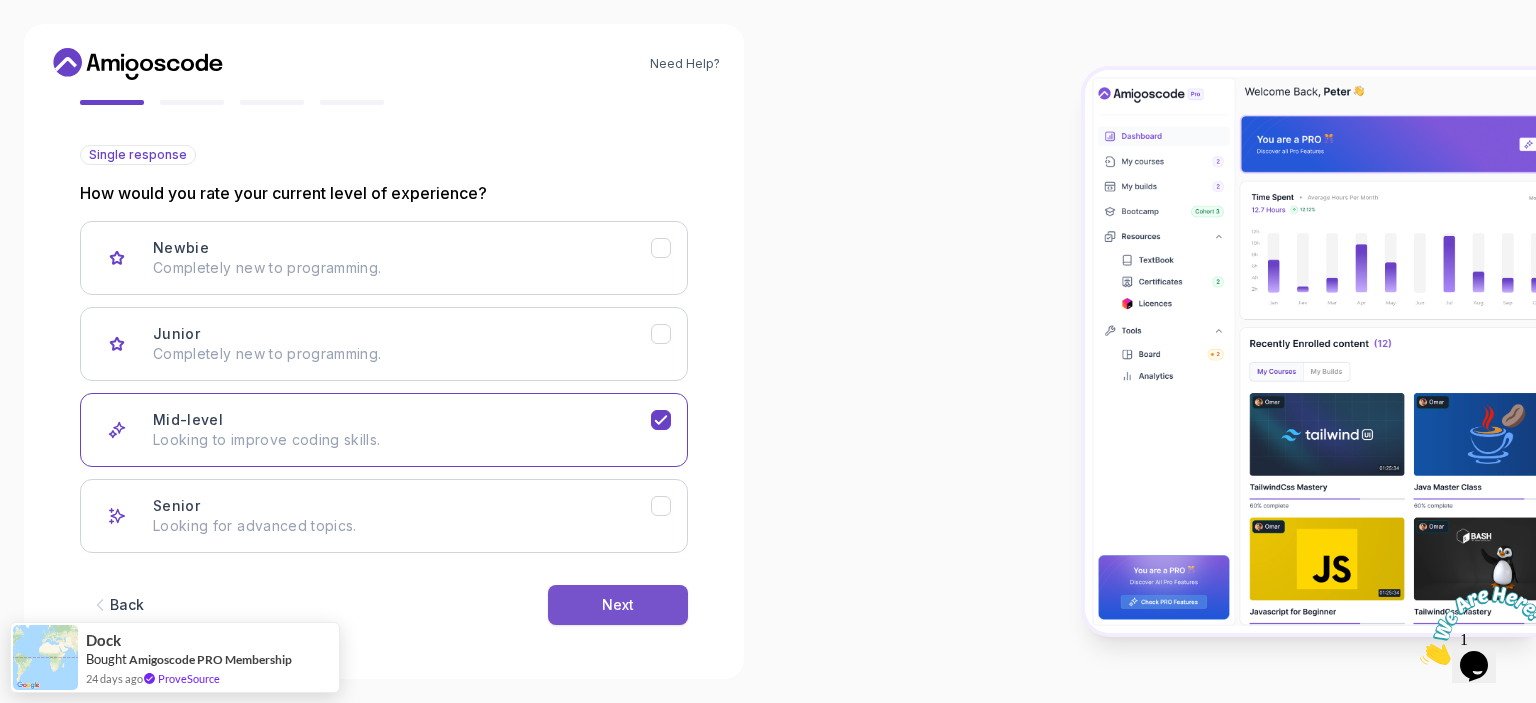 click on "Next" at bounding box center (618, 605) 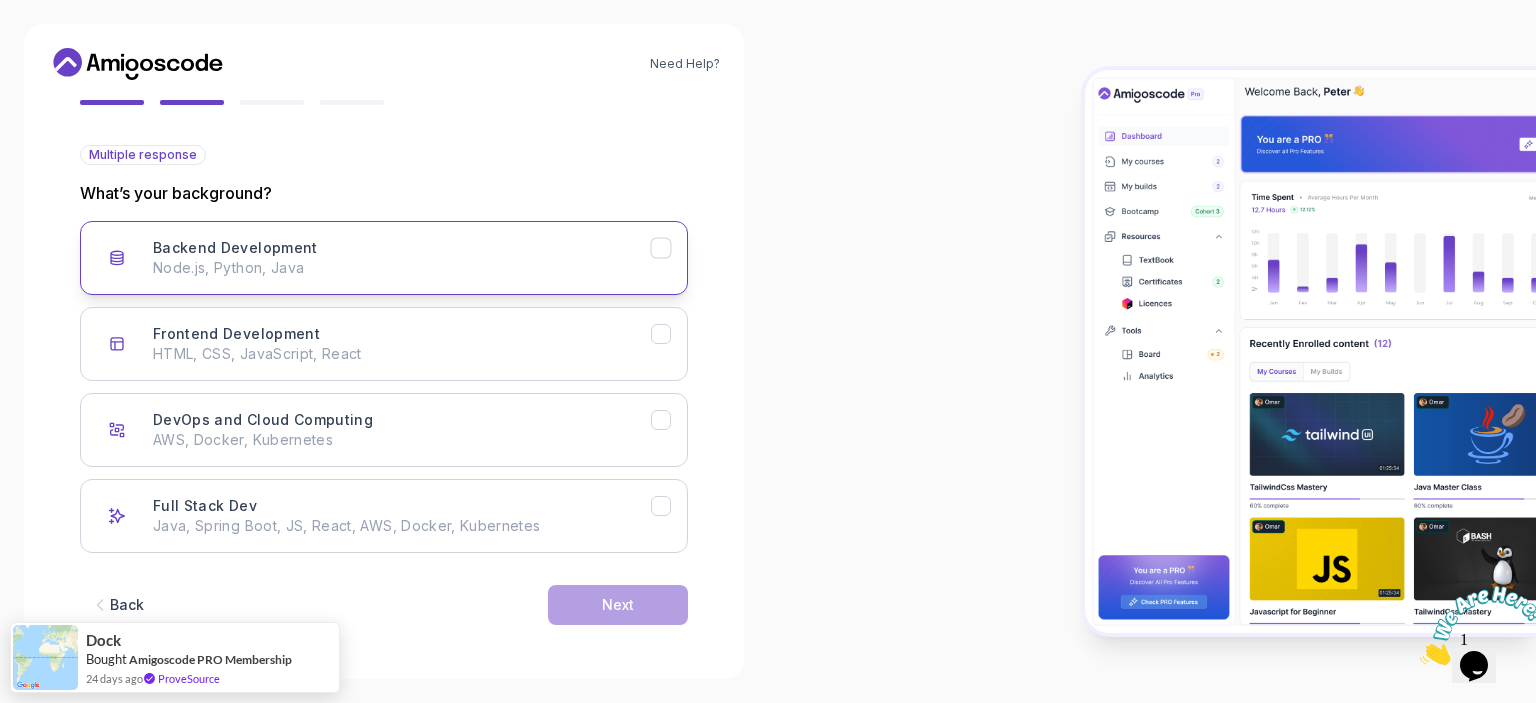 click on "Backend Development Node.js, Python, Java" at bounding box center [402, 258] 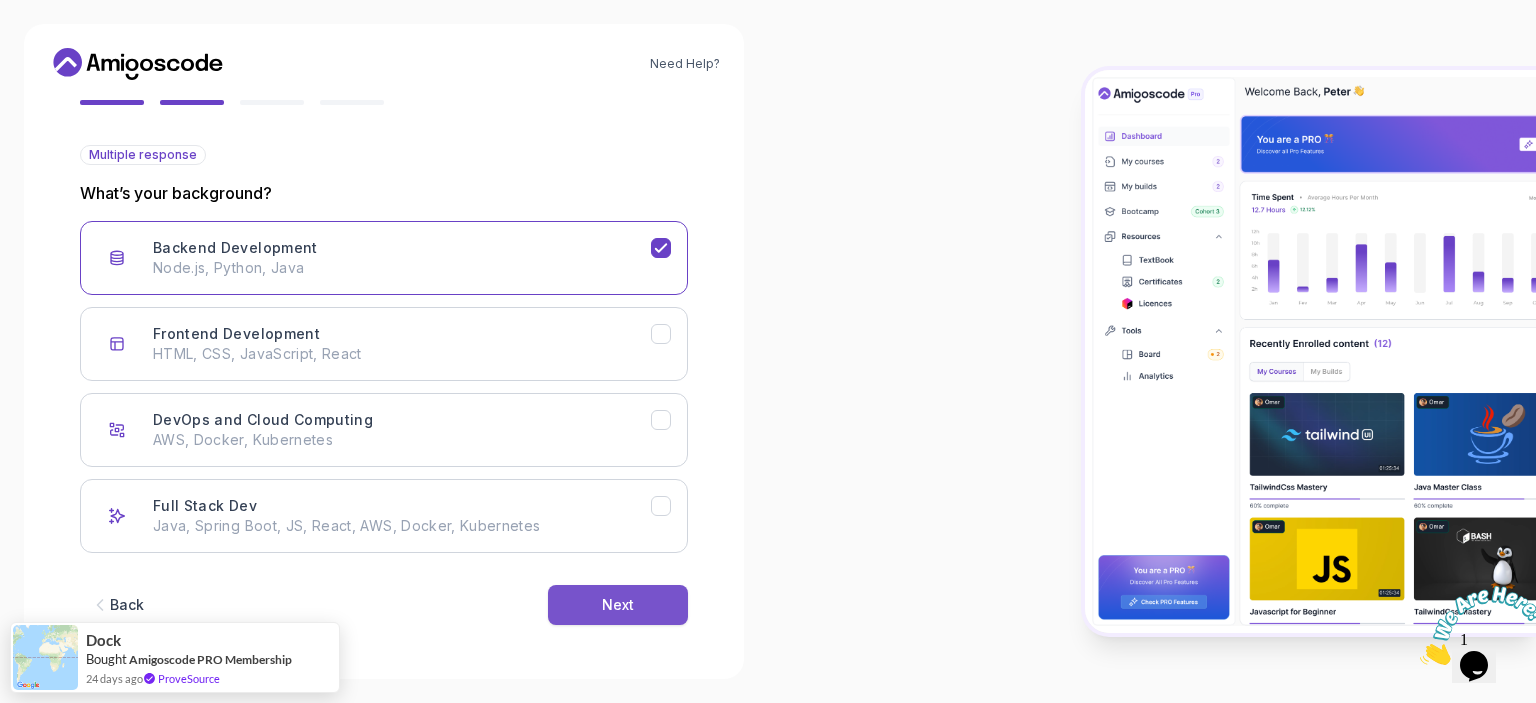 click on "Next" at bounding box center (618, 605) 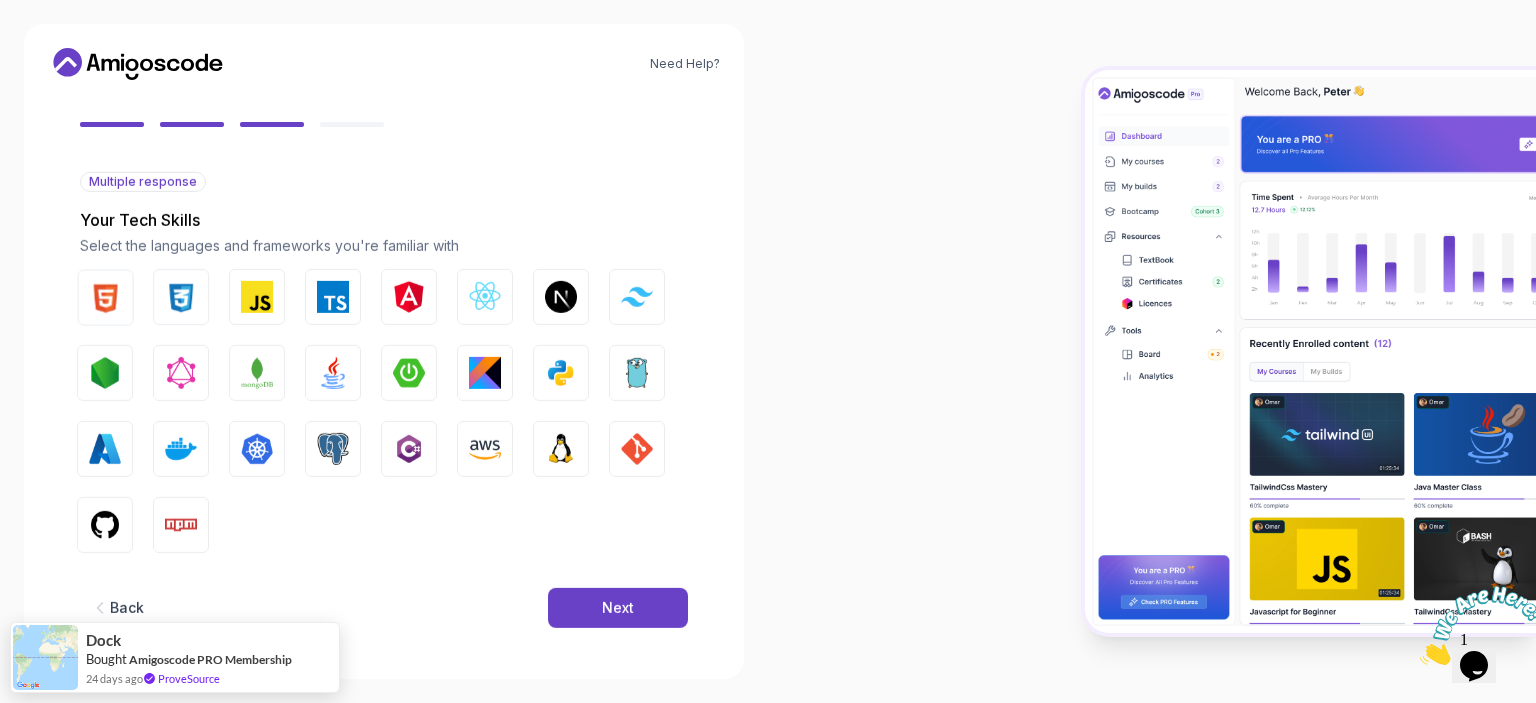 scroll, scrollTop: 170, scrollLeft: 0, axis: vertical 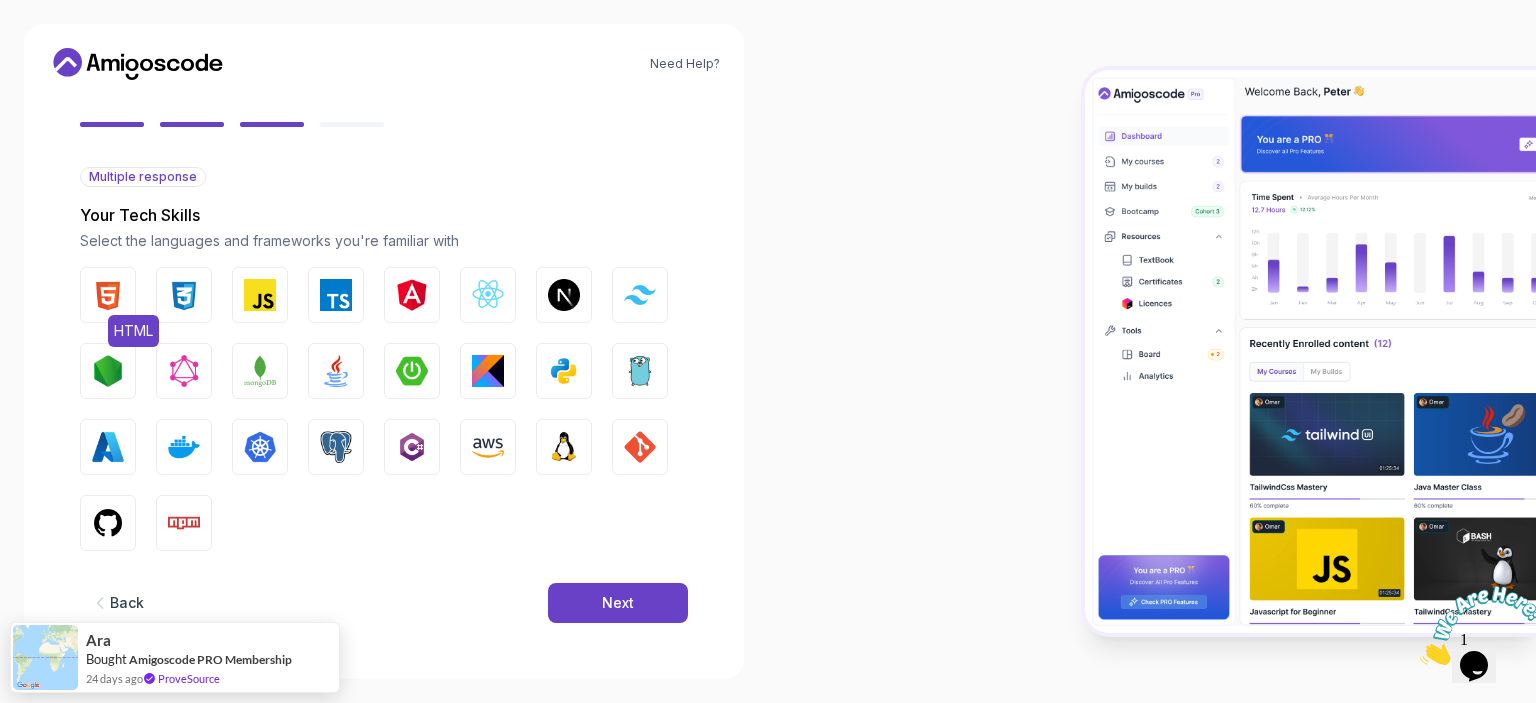 click at bounding box center (108, 295) 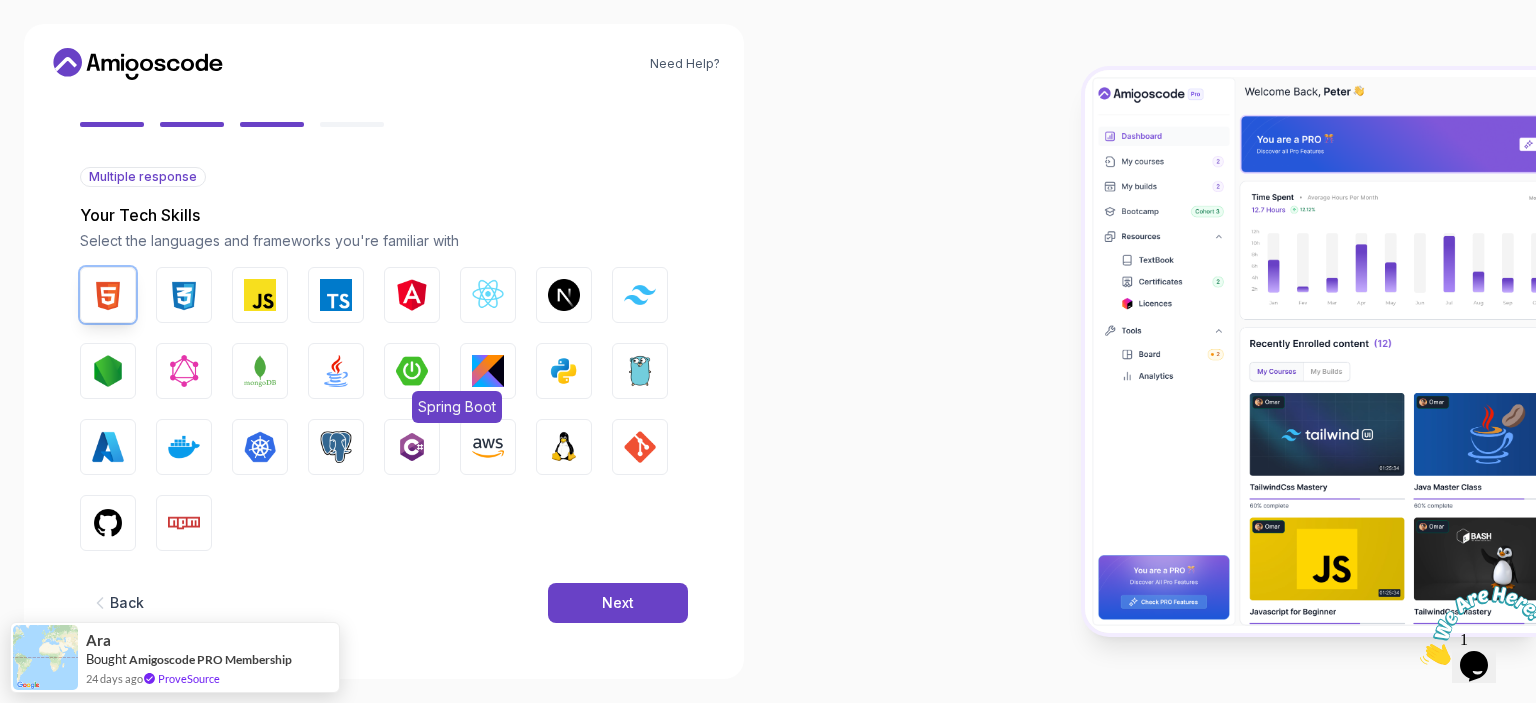 click at bounding box center [412, 371] 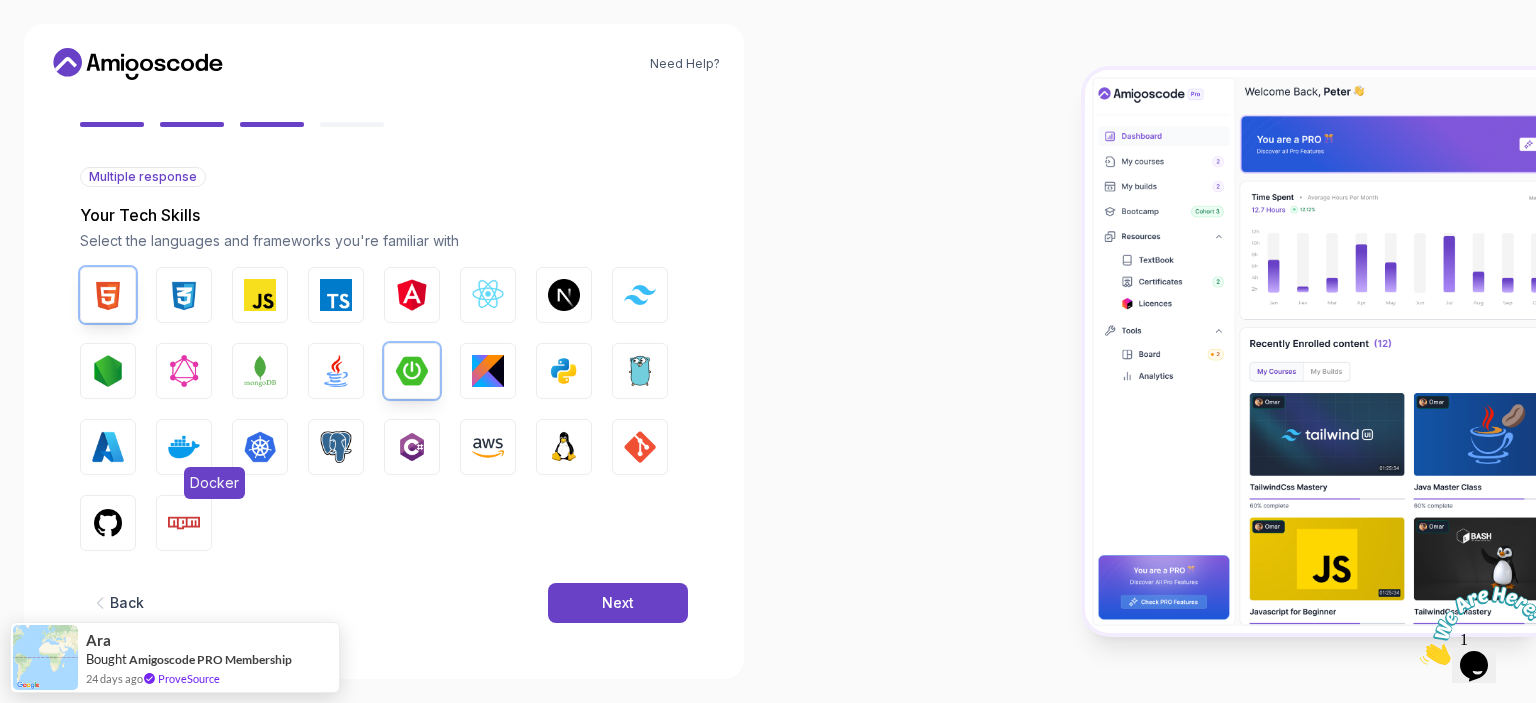click at bounding box center (184, 447) 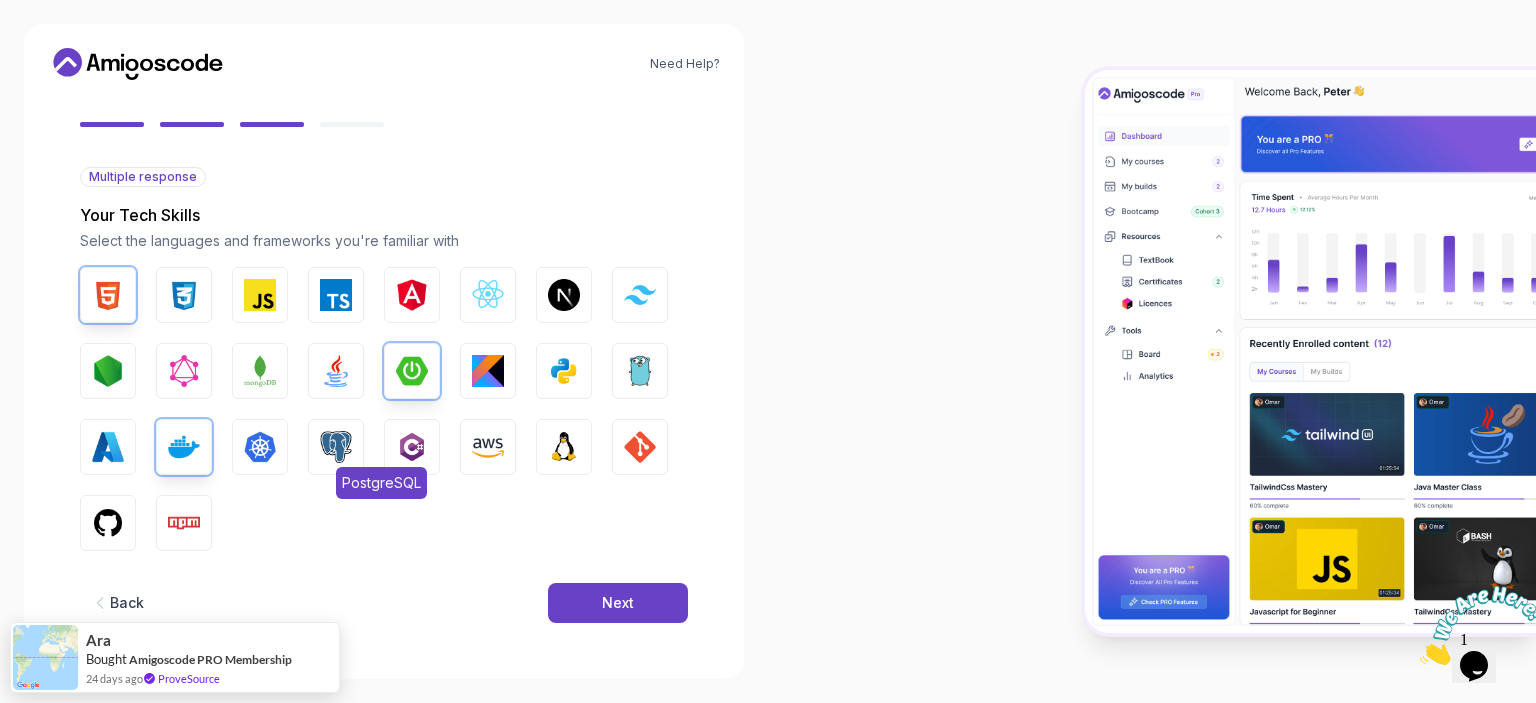 click at bounding box center (336, 447) 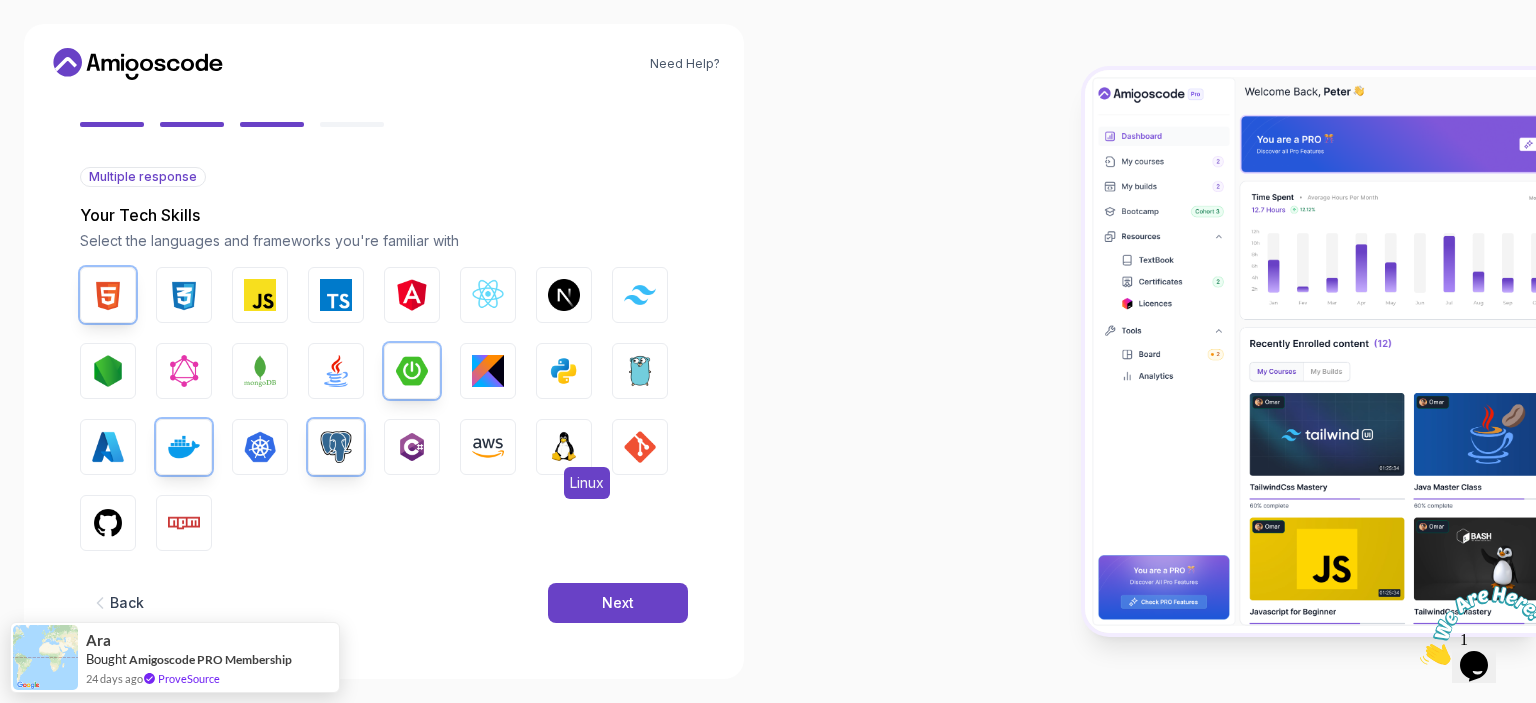 click on "Linux" at bounding box center [564, 447] 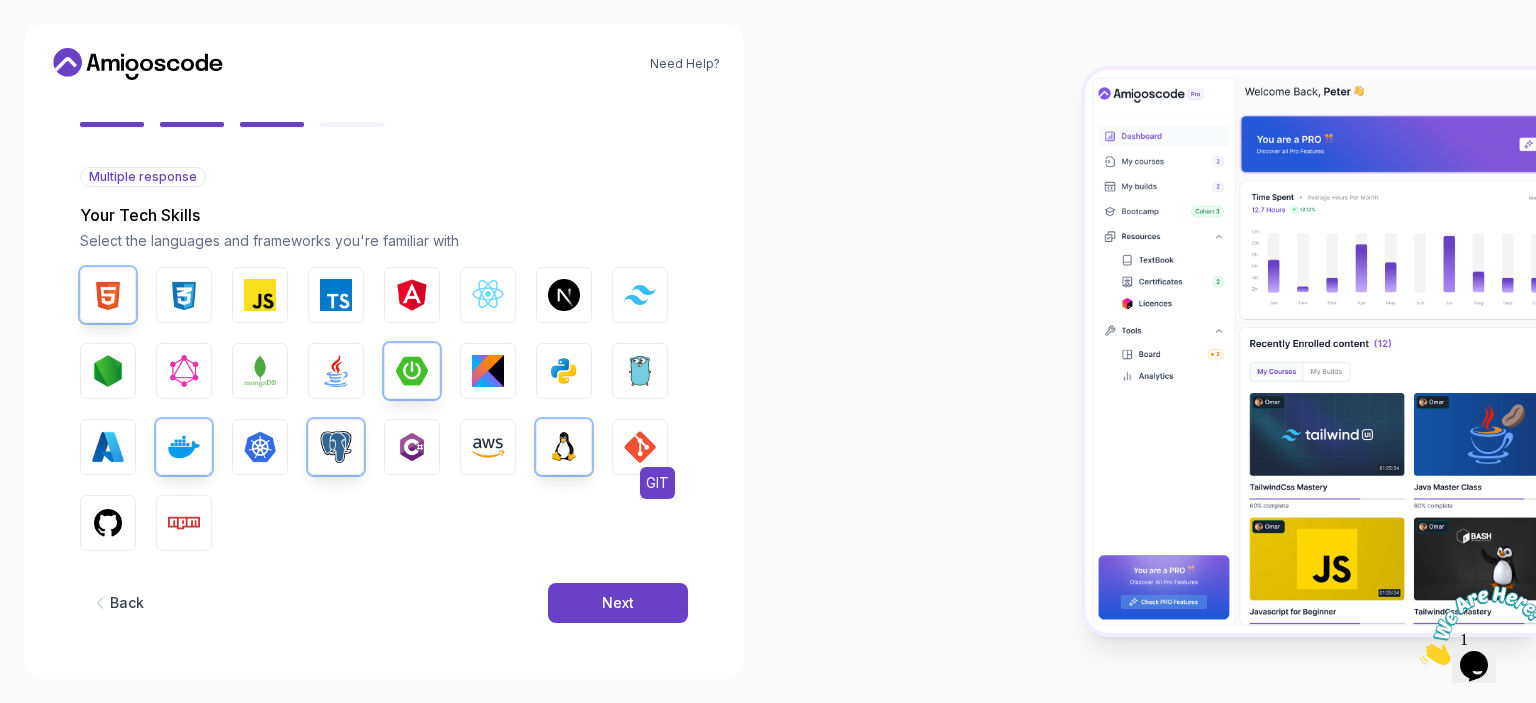 click at bounding box center (640, 447) 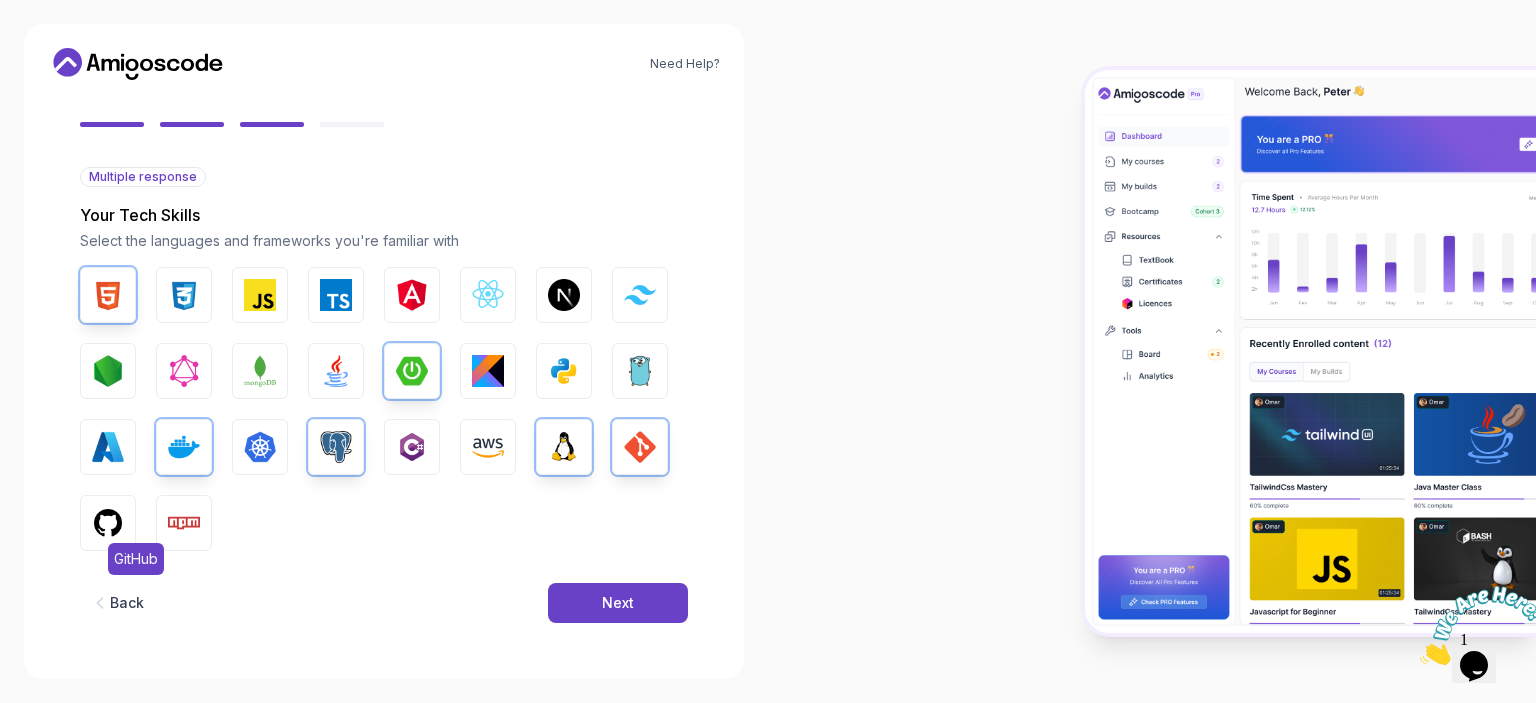 click at bounding box center [108, 523] 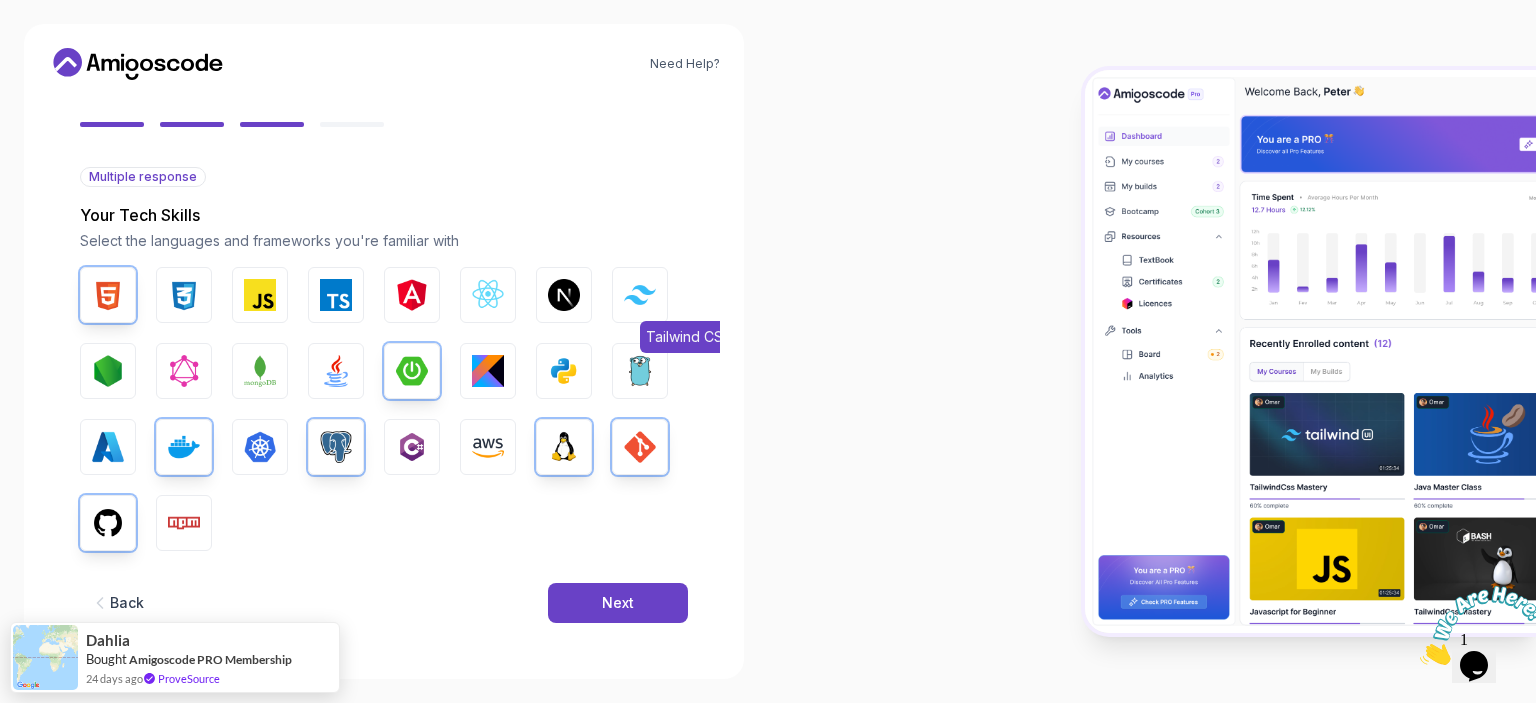 click on "Tailwind CSS" at bounding box center (640, 295) 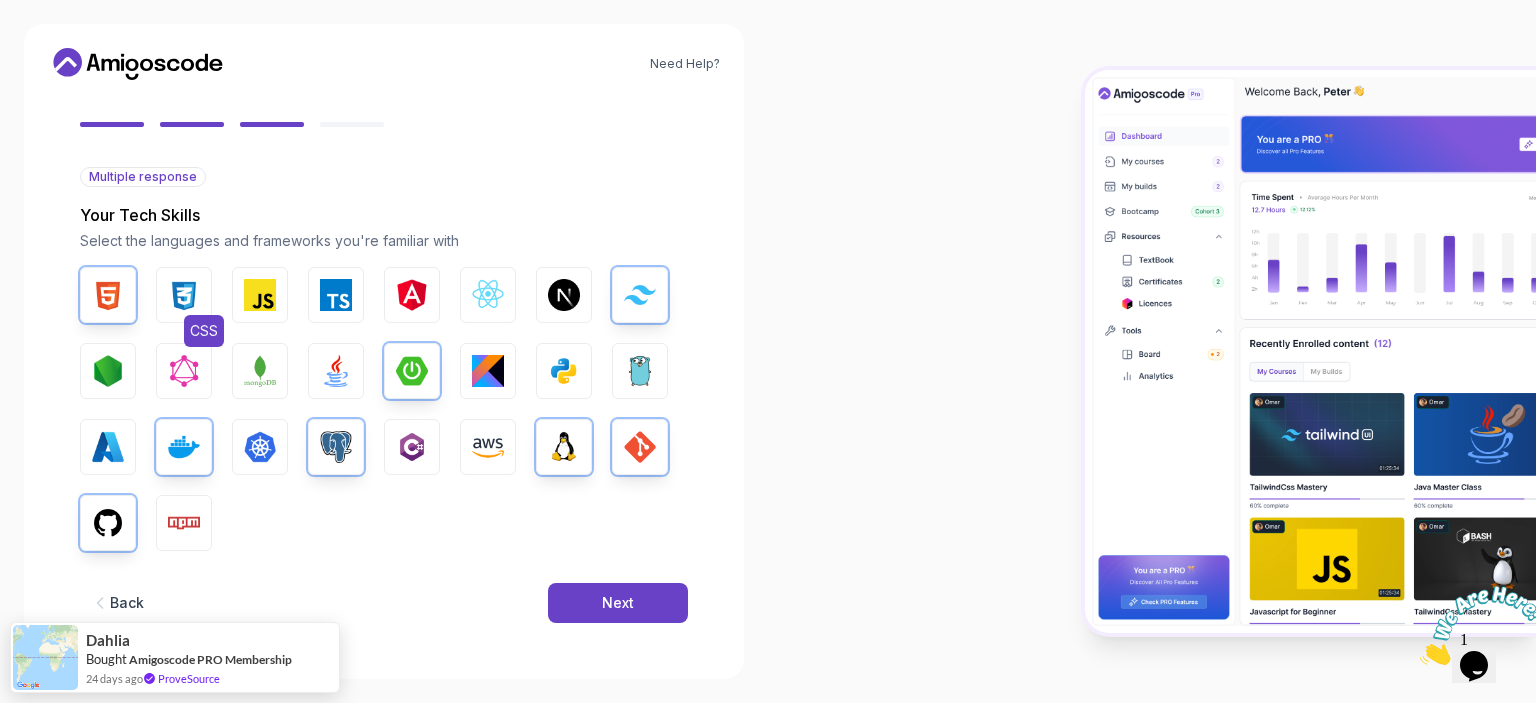 click on "CSS" at bounding box center (184, 295) 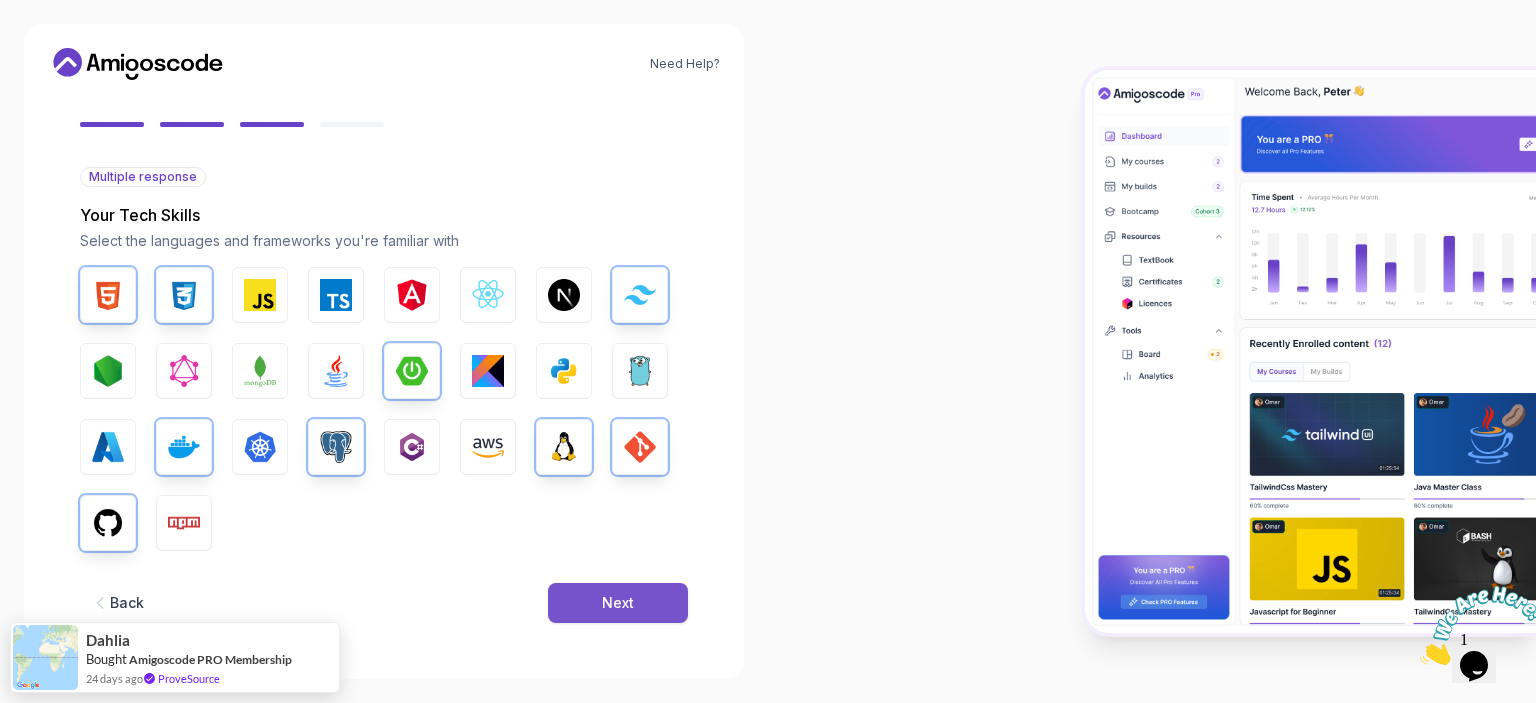 click on "Next" at bounding box center [618, 603] 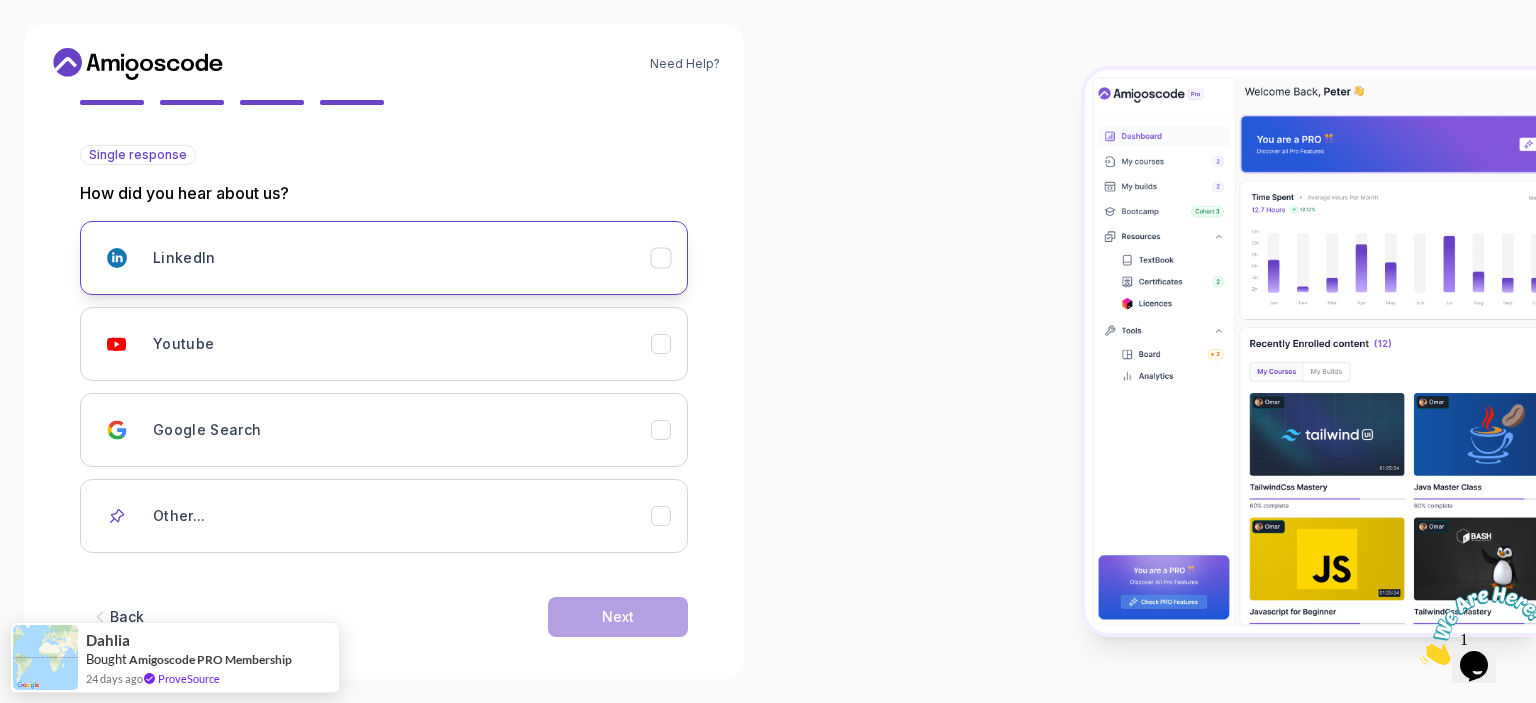scroll, scrollTop: 204, scrollLeft: 0, axis: vertical 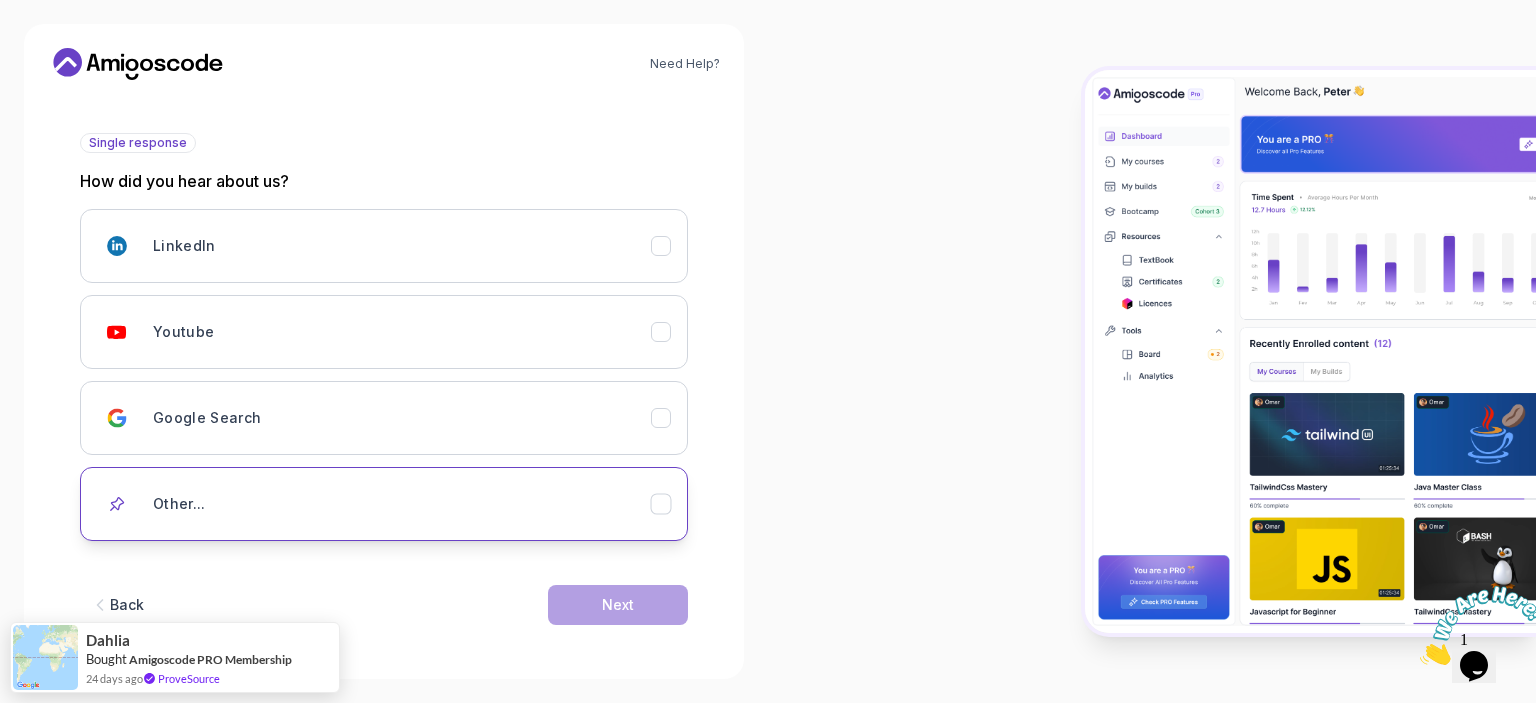 click on "Other..." at bounding box center (402, 504) 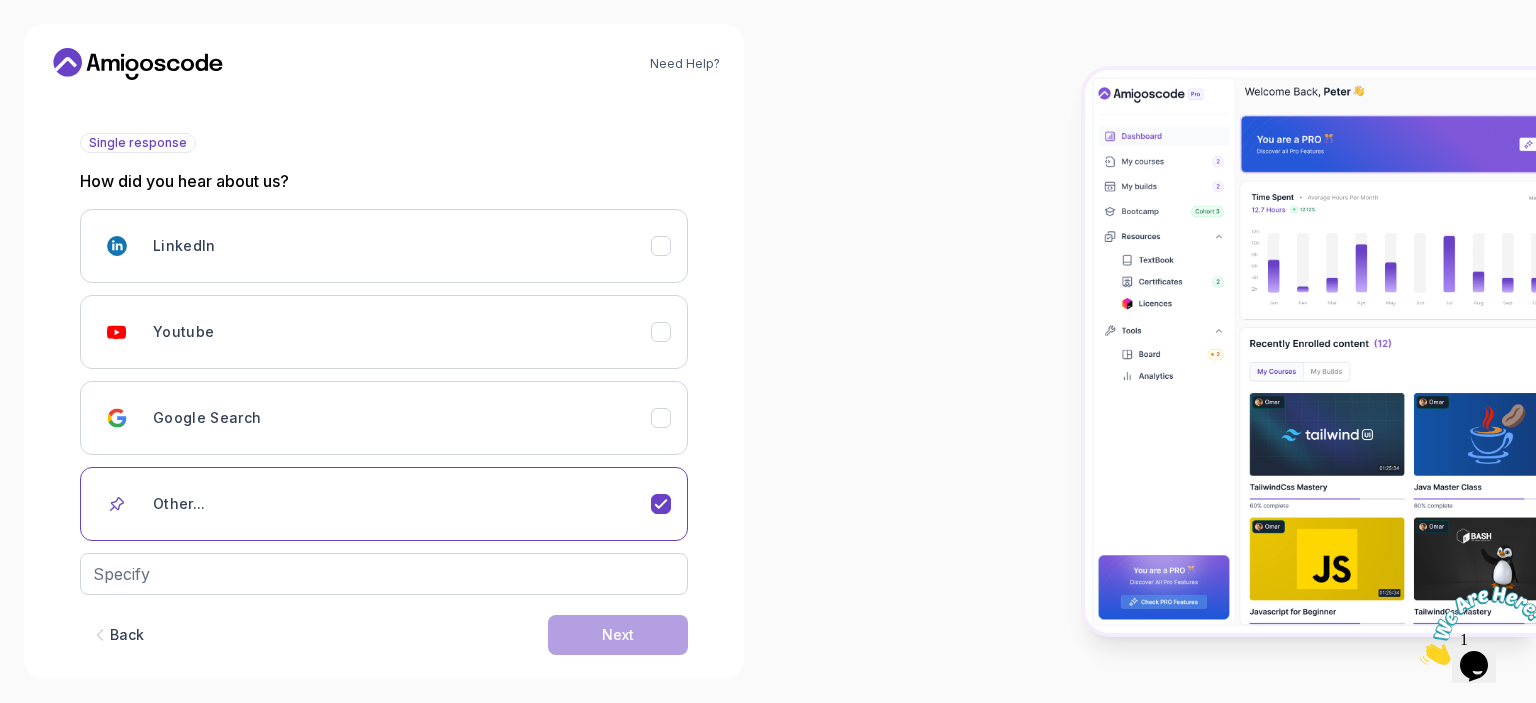 scroll, scrollTop: 234, scrollLeft: 0, axis: vertical 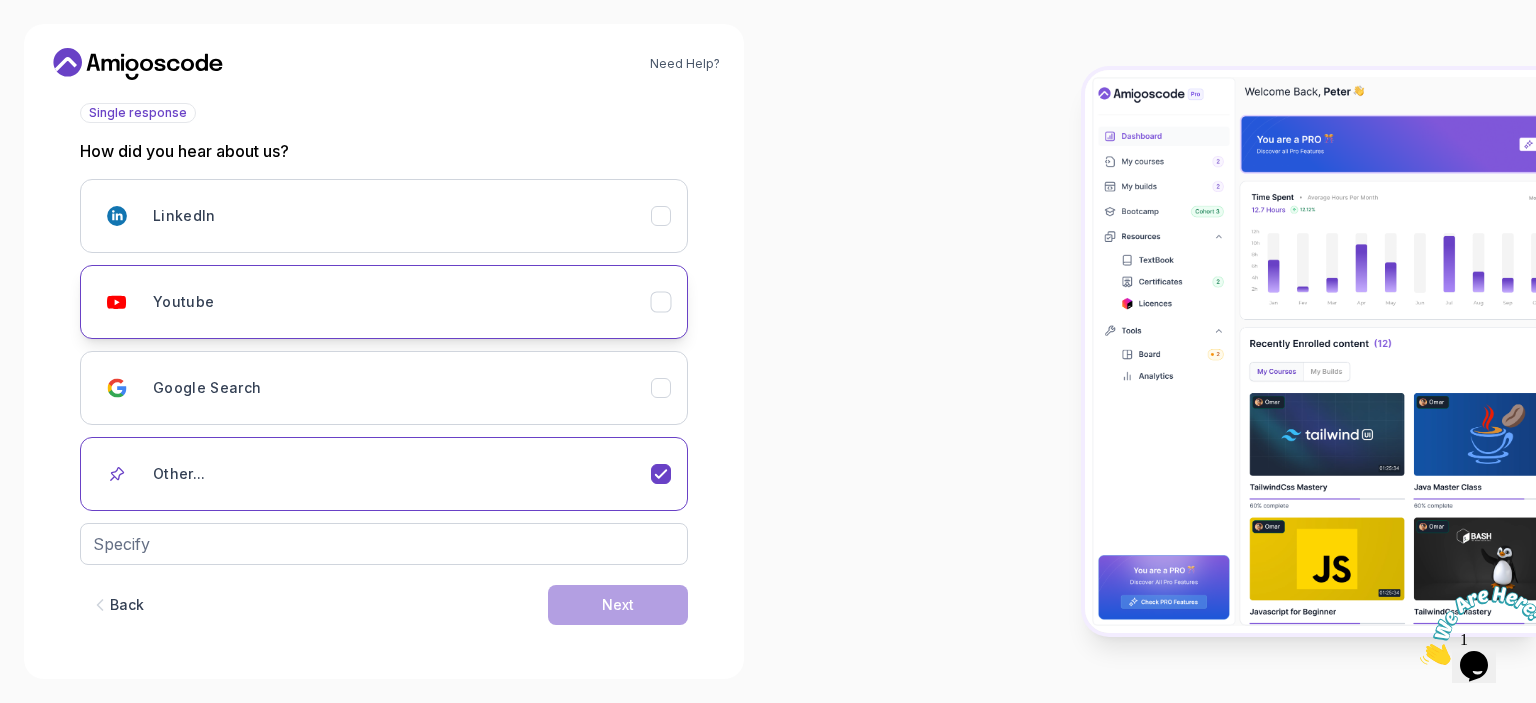 click on "Youtube" at bounding box center (402, 302) 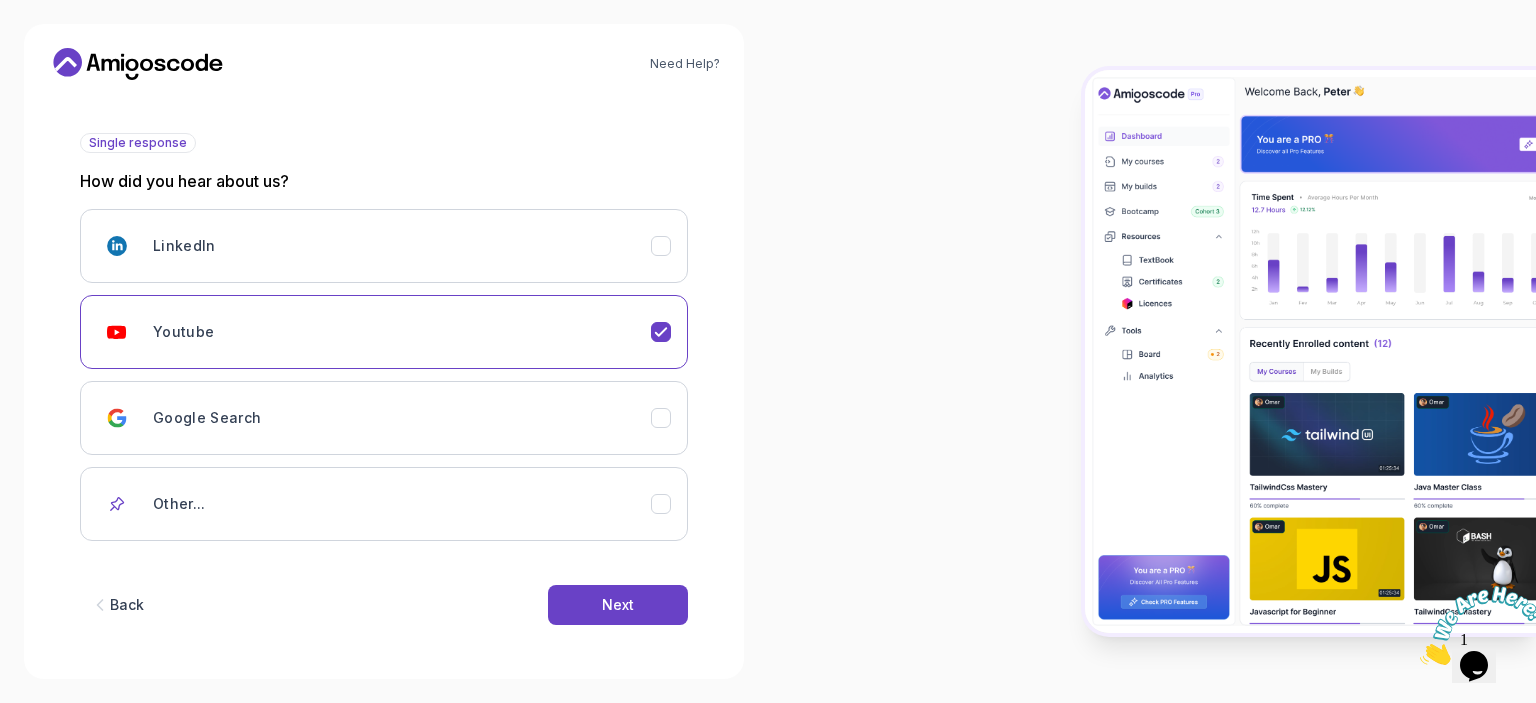 scroll, scrollTop: 204, scrollLeft: 0, axis: vertical 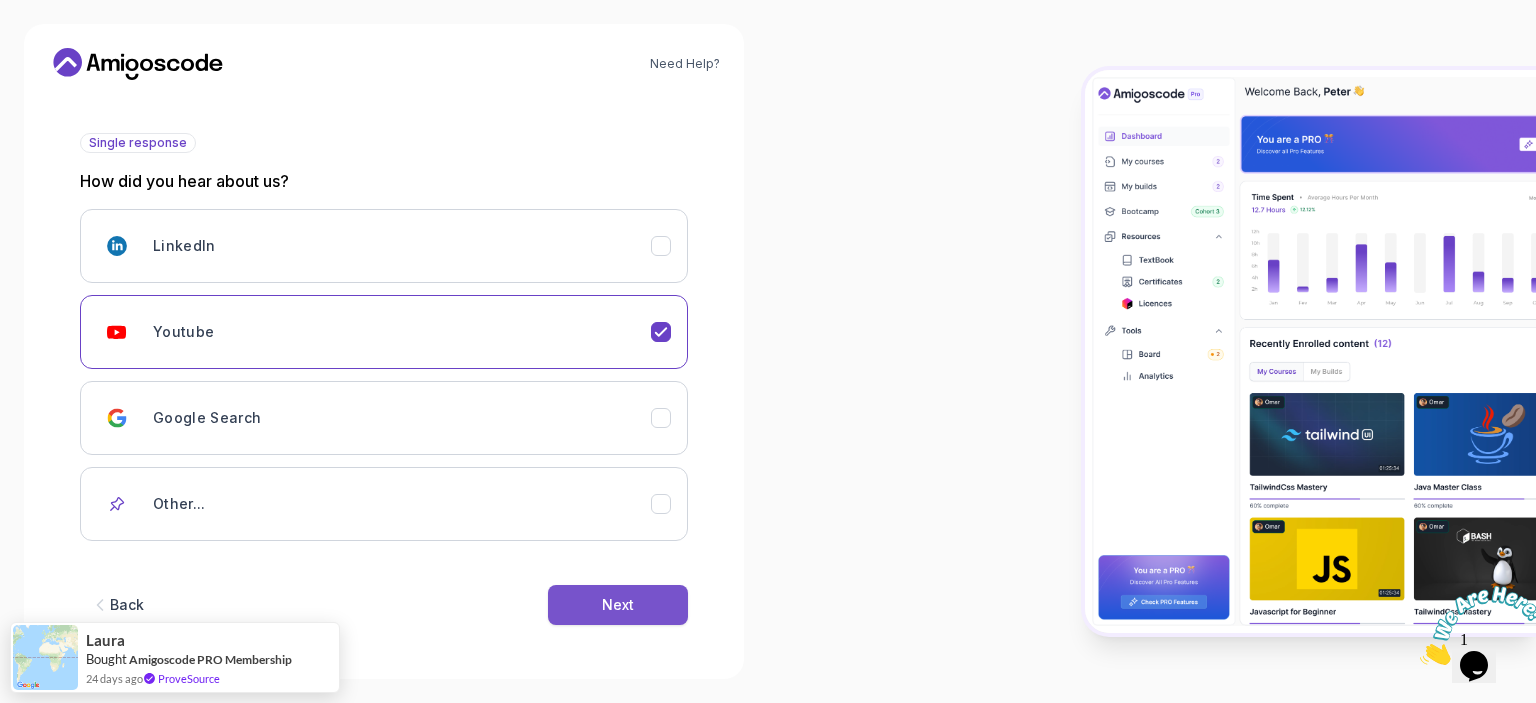 click on "Next" at bounding box center [618, 605] 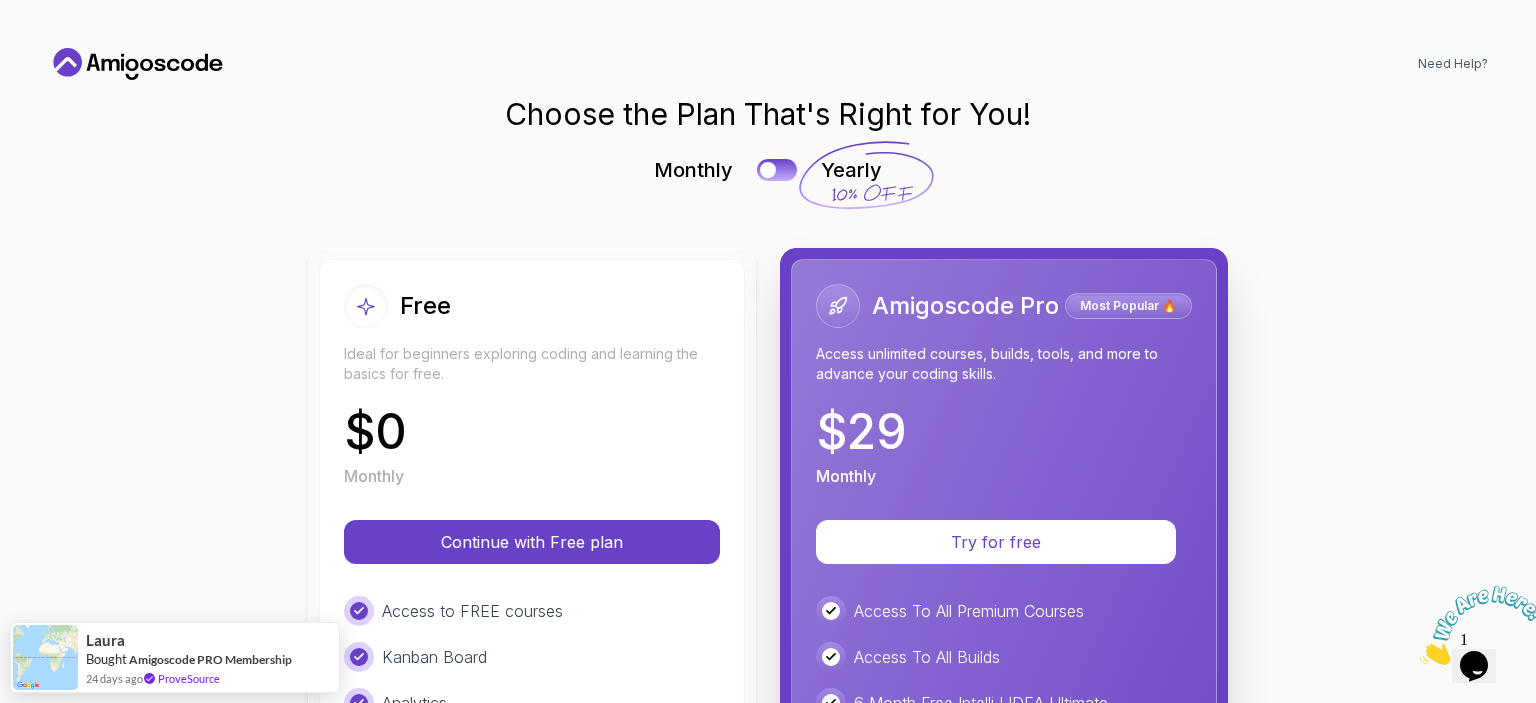 scroll, scrollTop: 0, scrollLeft: 0, axis: both 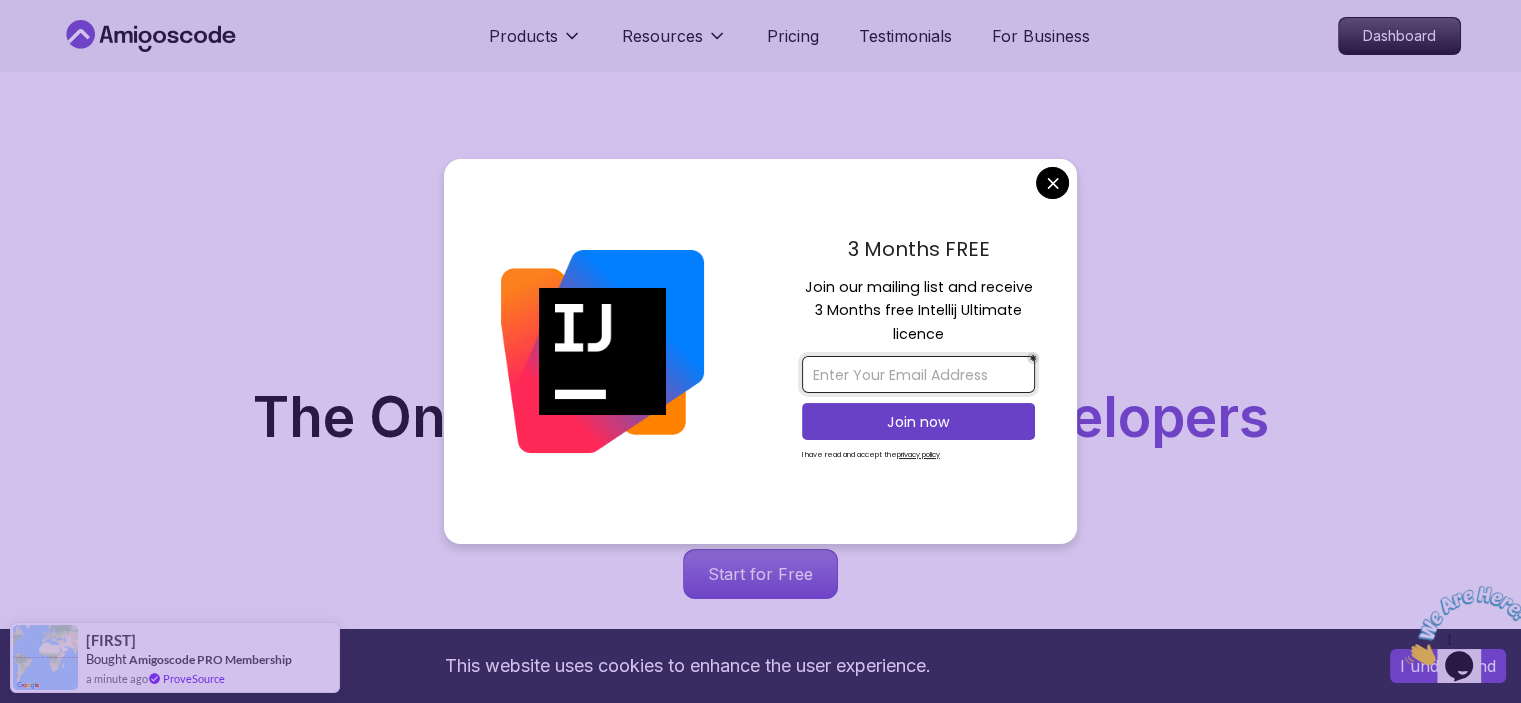 click at bounding box center (918, 374) 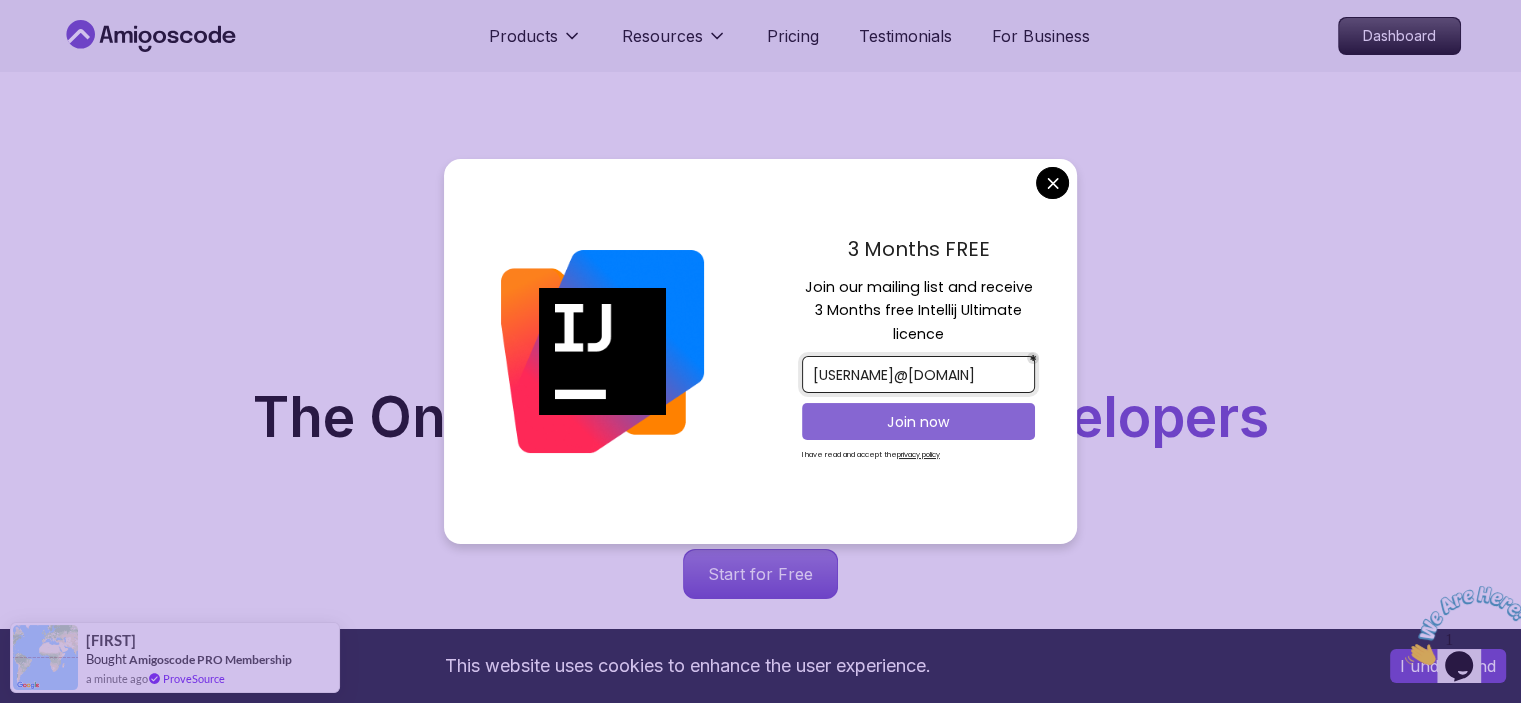 click on "Join now" at bounding box center [918, 422] 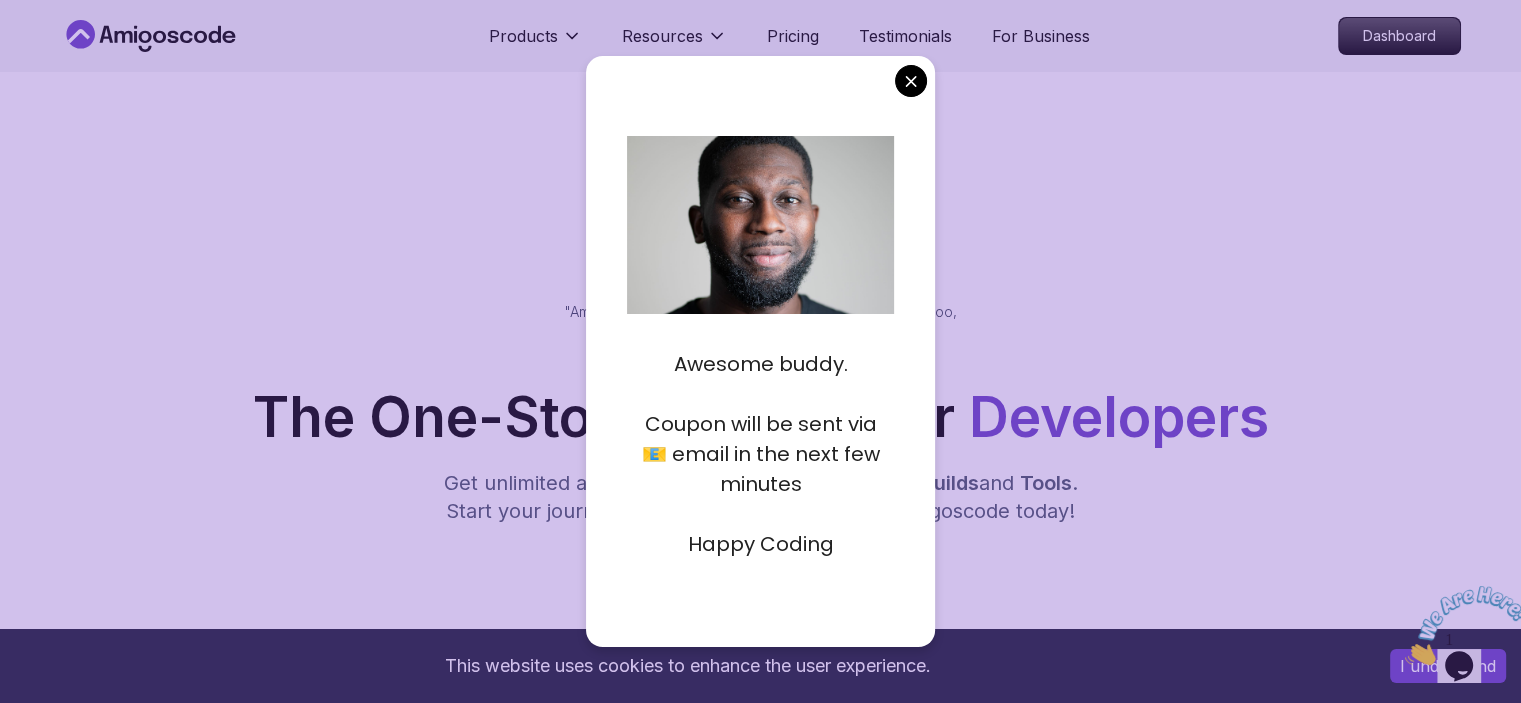 click on "This website uses cookies to enhance the user experience. I understand Products Resources Pricing Testimonials For Business Dashboard Products Resources Pricing Testimonials For Business Dashboard Jogh Long Spring Developer Advocate "Amigoscode Does a pretty good job, and consistently too, covering Spring and for that, I'm very Appreciative" The One-Stop Platform for   Developers Get unlimited access to coding   courses ,   Quizzes ,   Builds  and   Tools . Start your journey or level up your career with Amigoscode today! Start for Free https://amigoscode.com/dashboard OUR AMIGO STUDENTS WORK IN TOP COMPANIES Courses Builds Discover Amigoscode's Latest   Premium Courses! Get unlimited access to coding   courses ,   Quizzes ,   Builds  and   Tools . Start your journey or level up your career with Amigoscode today! Browse all  courses Advanced Spring Boot Pro Dive deep into Spring Boot with our advanced course, designed to take your skills from intermediate to expert level. NEW Spring Boot for Beginners Pro Pro" at bounding box center [760, 5855] 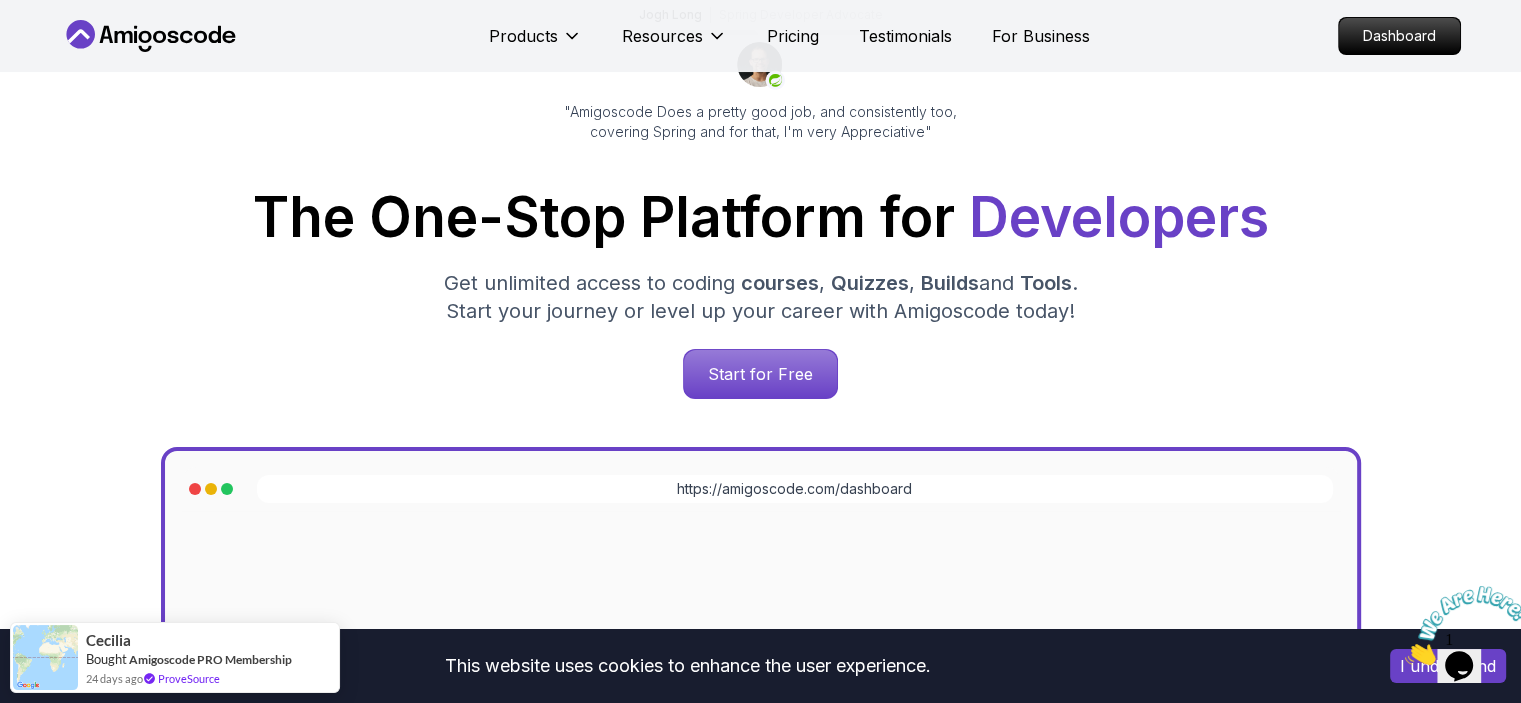 scroll, scrollTop: 0, scrollLeft: 0, axis: both 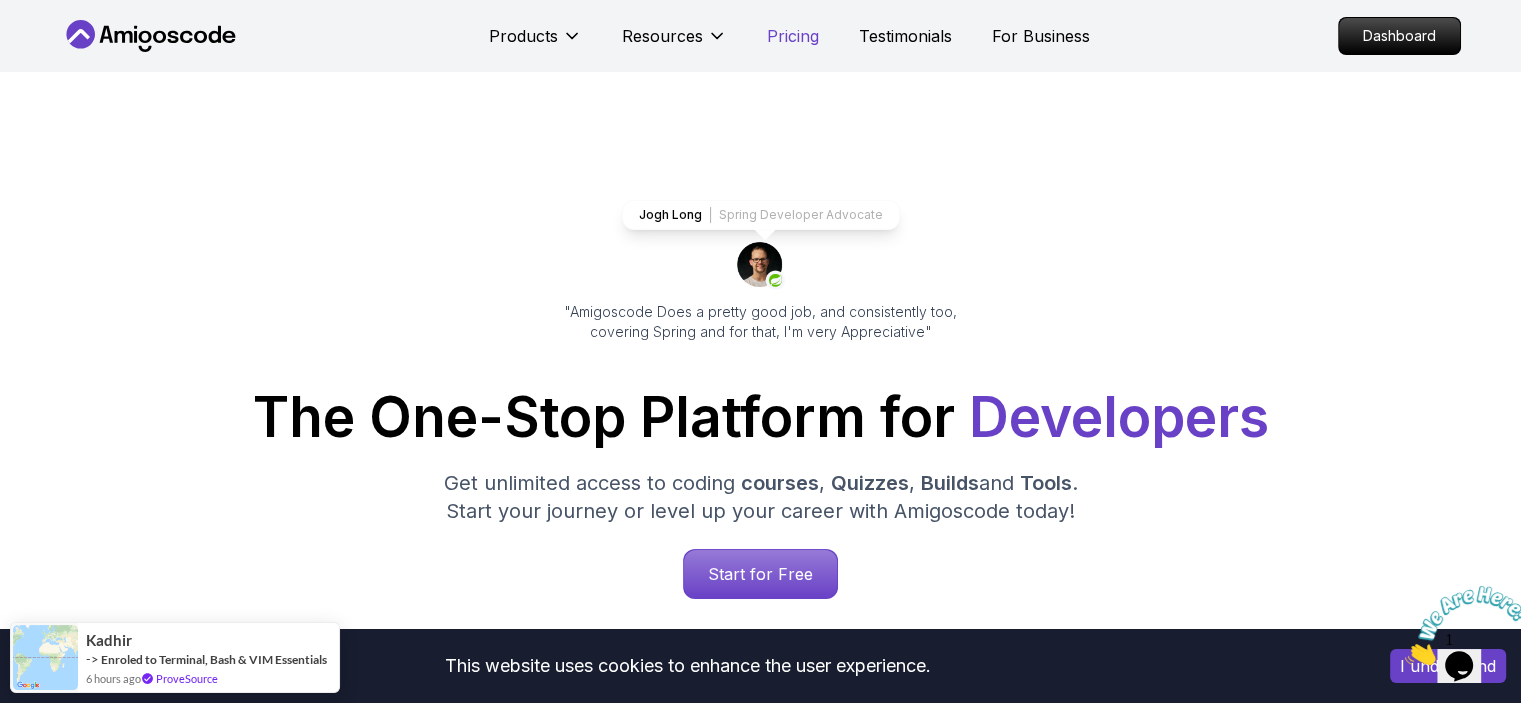 click on "Pricing" at bounding box center [793, 36] 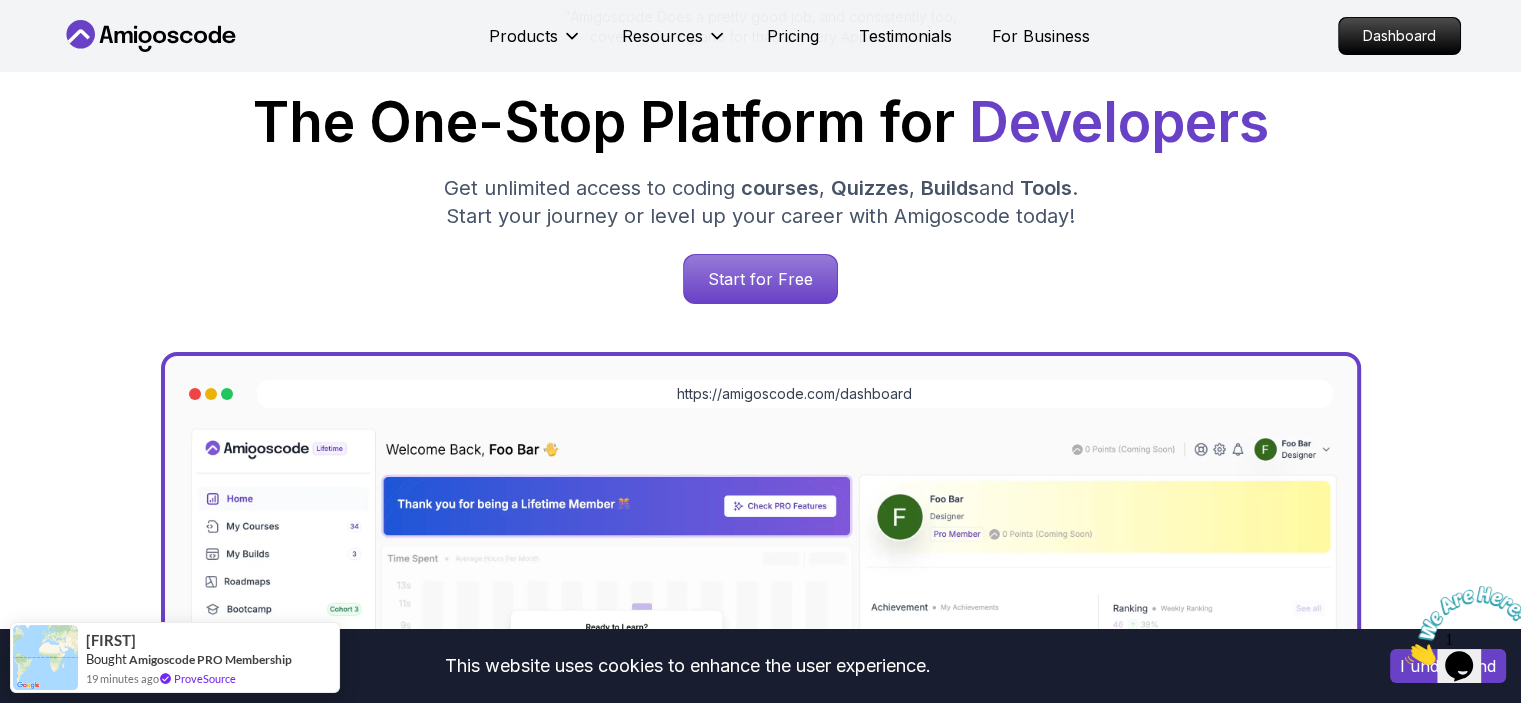 scroll, scrollTop: 0, scrollLeft: 0, axis: both 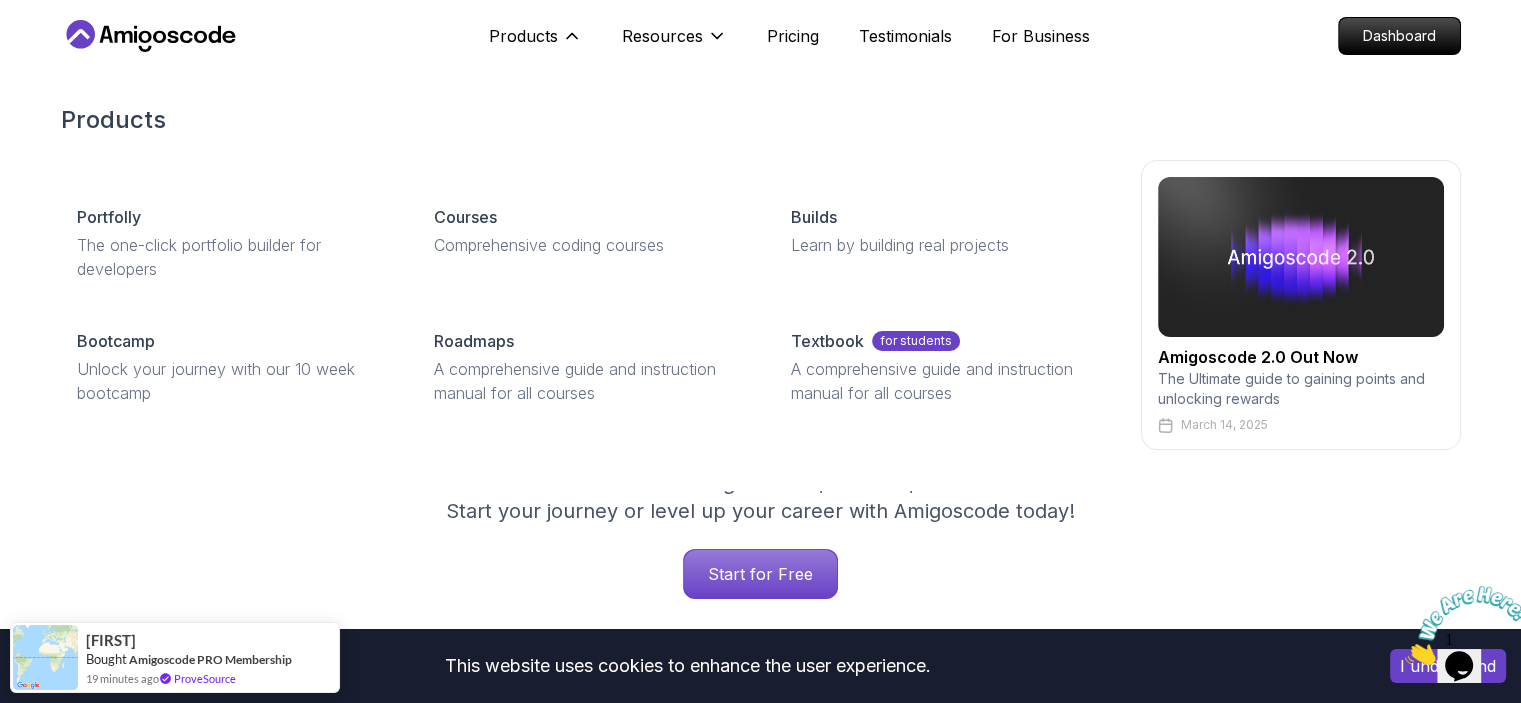 click on "Products Products Portfolly The one-click portfolio builder for developers Courses Comprehensive coding courses Builds Learn by building real projects Bootcamp Unlock your journey with our 10 week bootcamp Roadmaps A comprehensive guide and instruction manual for all courses Textbook for students A comprehensive guide and instruction manual for all courses Amigoscode 2.0 Out Now The Ultimate guide to gaining points and unlocking rewards March 14, 2025" at bounding box center (535, 36) 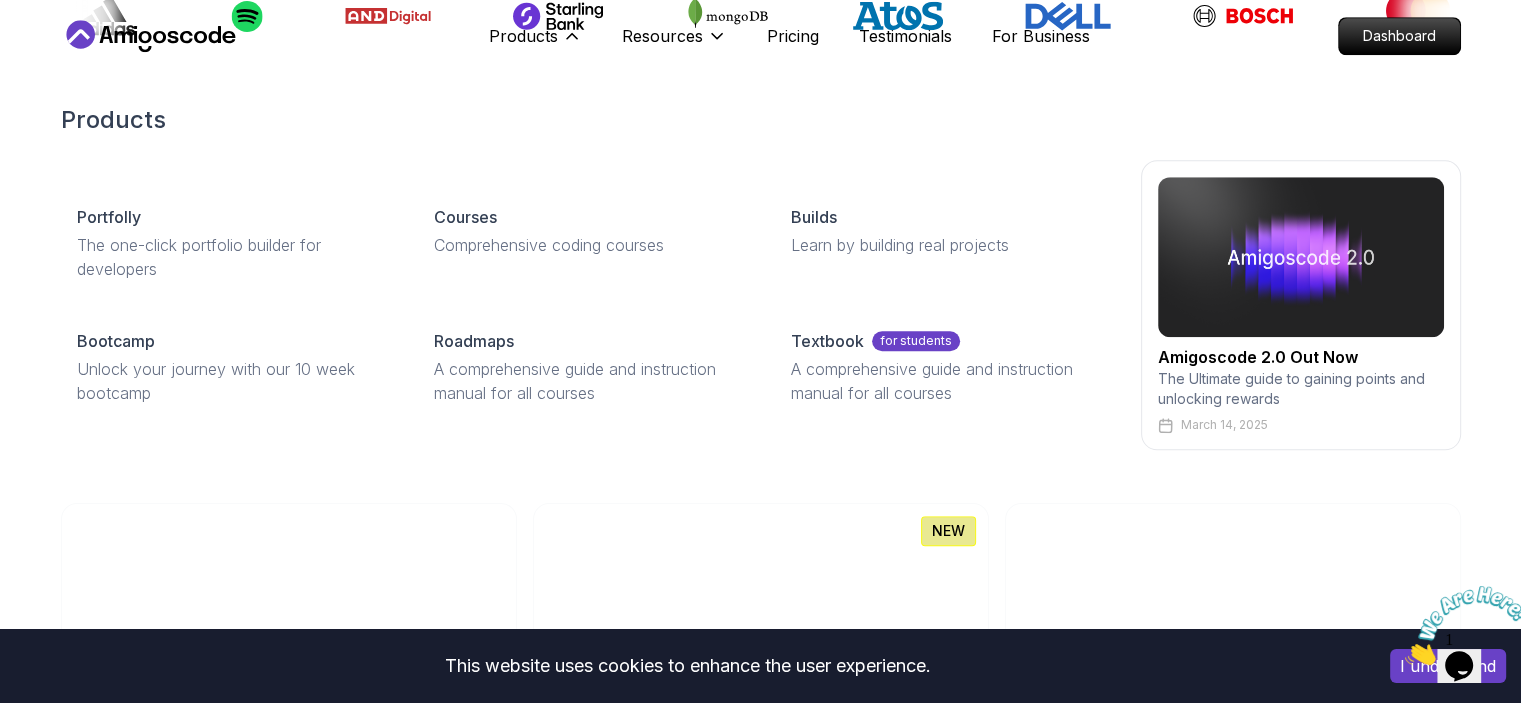 scroll, scrollTop: 1800, scrollLeft: 0, axis: vertical 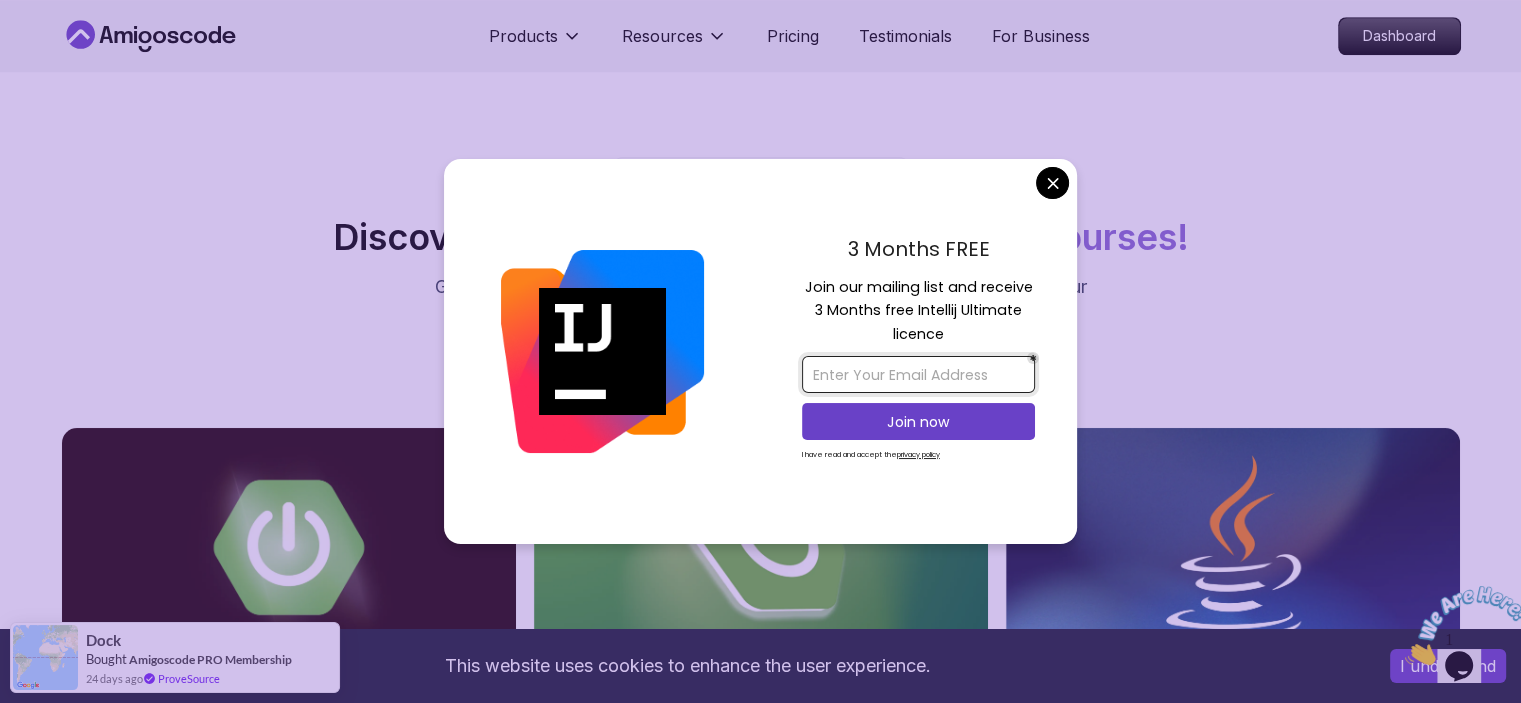 click at bounding box center [918, 374] 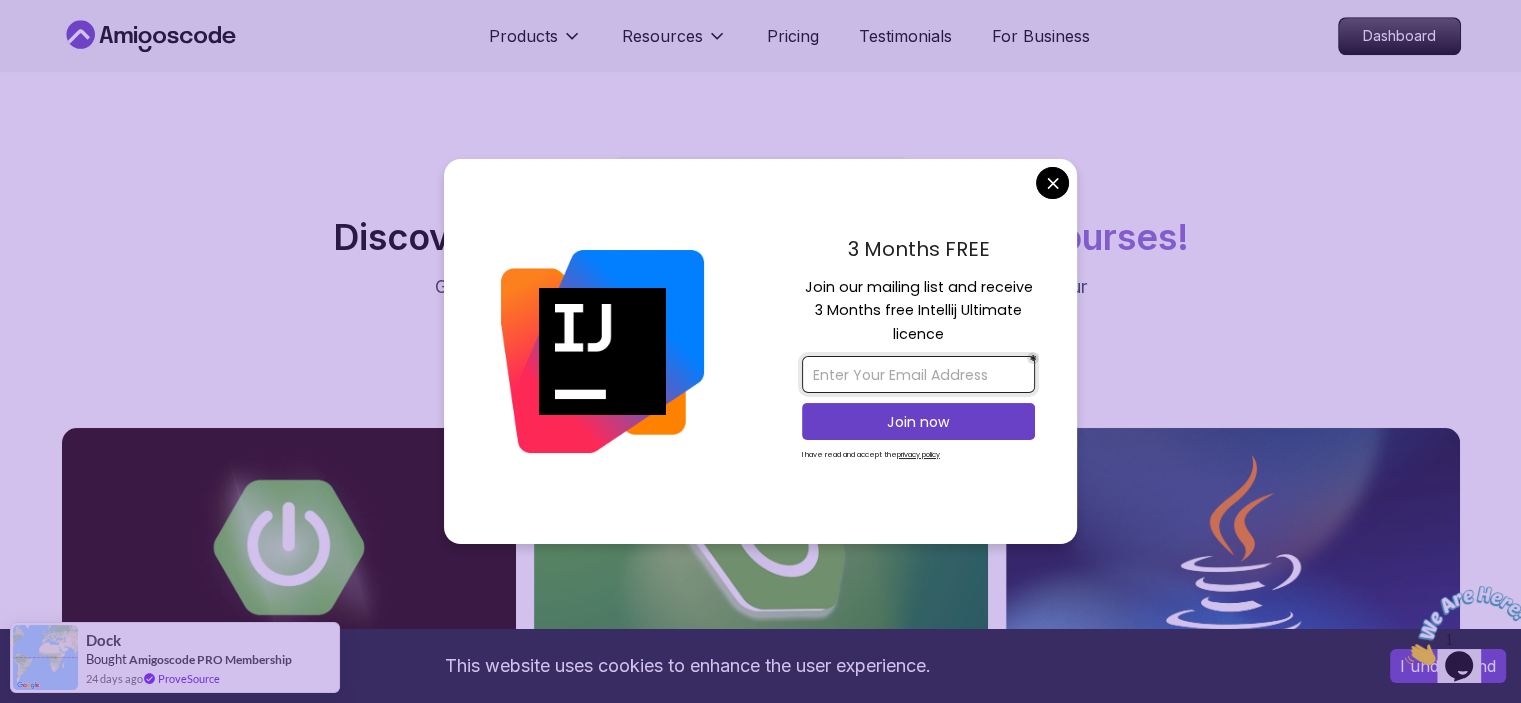 click at bounding box center [918, 374] 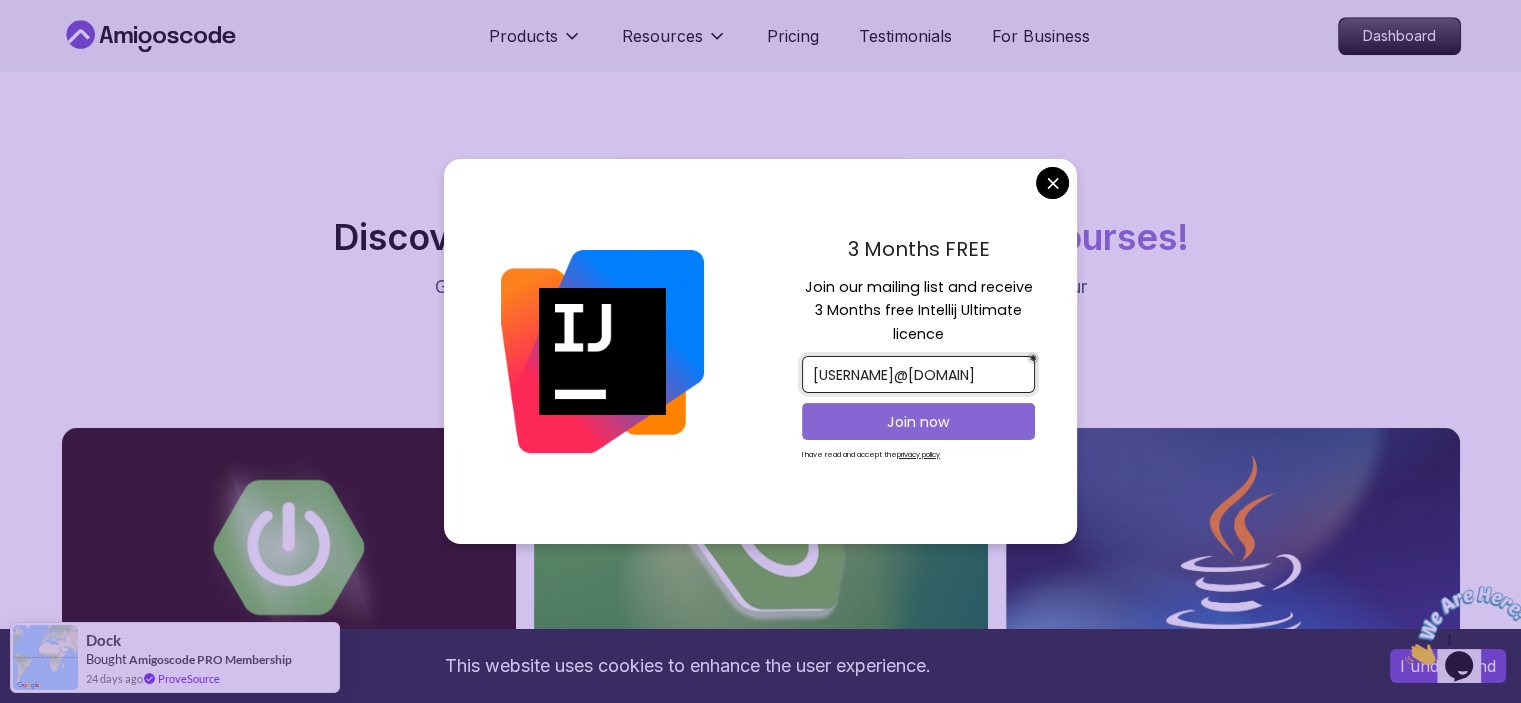 type on "[USERNAME]@[DOMAIN]" 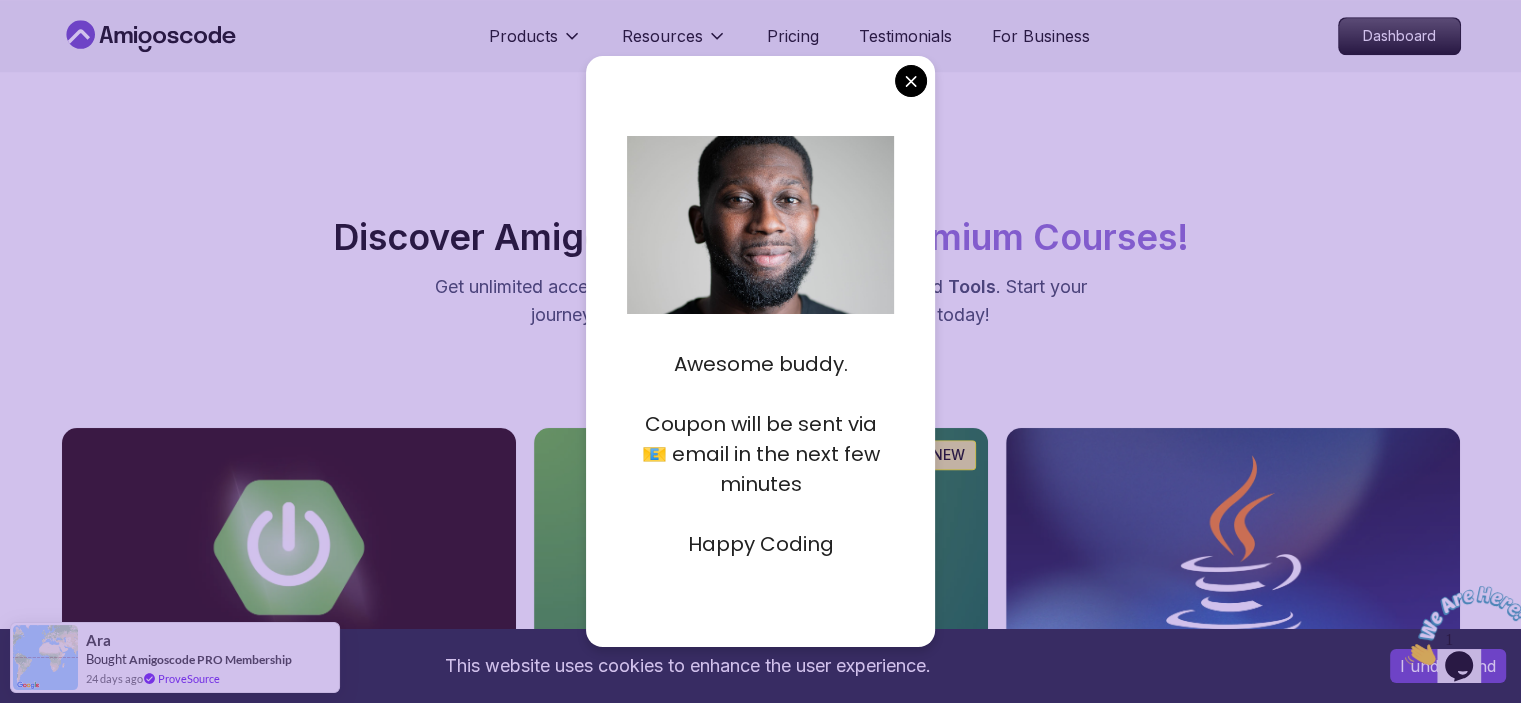 click on "This website uses cookies to enhance the user experience. I understand Products Resources Pricing Testimonials For Business Dashboard Products Resources Pricing Testimonials For Business Dashboard Jogh Long Spring Developer Advocate "Amigoscode Does a pretty good job, and consistently too, covering Spring and for that, I'm very Appreciative" The One-Stop Platform for   Developers Get unlimited access to coding   courses ,   Quizzes ,   Builds  and   Tools . Start your journey or level up your career with Amigoscode today! Start for Free https://amigoscode.com/dashboard OUR AMIGO STUDENTS WORK IN TOP COMPANIES Courses Builds Discover Amigoscode's Latest   Premium Courses! Get unlimited access to coding   courses ,   Quizzes ,   Builds  and   Tools . Start your journey or level up your career with Amigoscode today! Browse all  courses Advanced Spring Boot Pro Dive deep into Spring Boot with our advanced course, designed to take your skills from intermediate to expert level. NEW Spring Boot for Beginners Pro Pro" at bounding box center [760, 4060] 